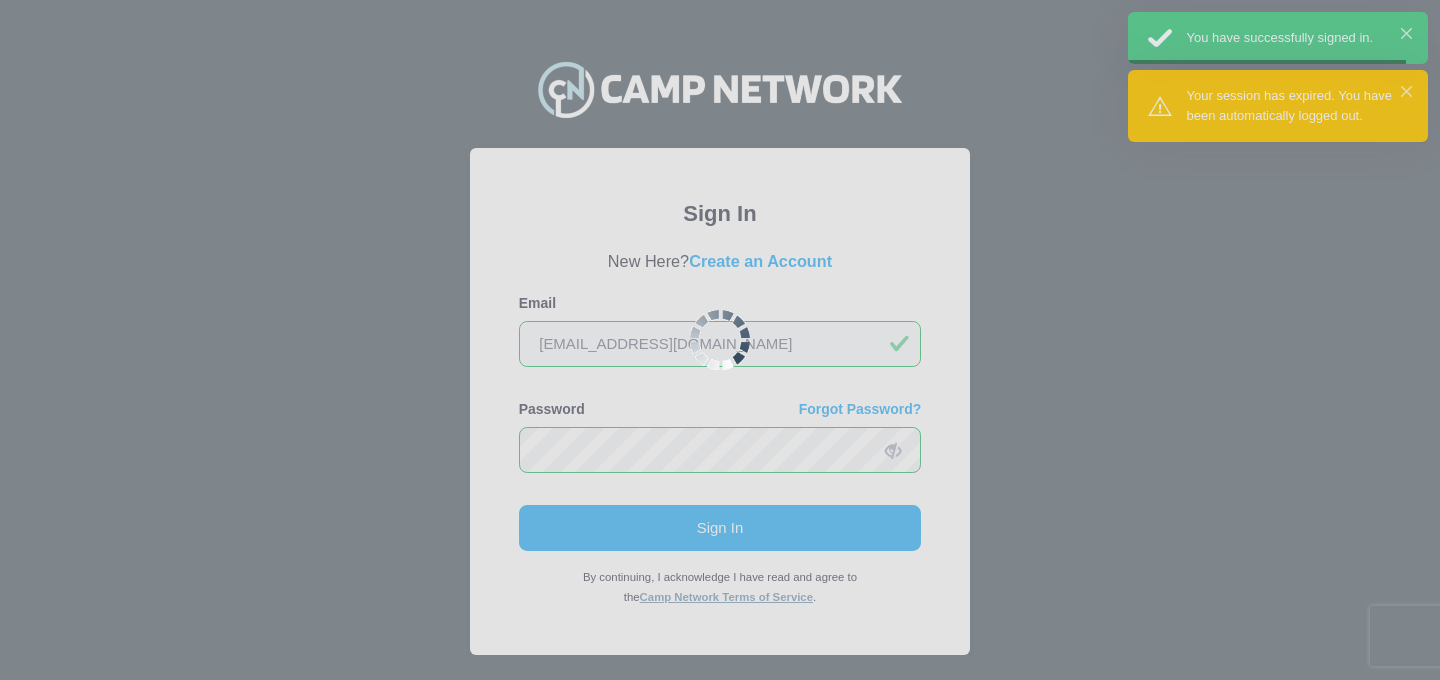 scroll, scrollTop: 0, scrollLeft: 0, axis: both 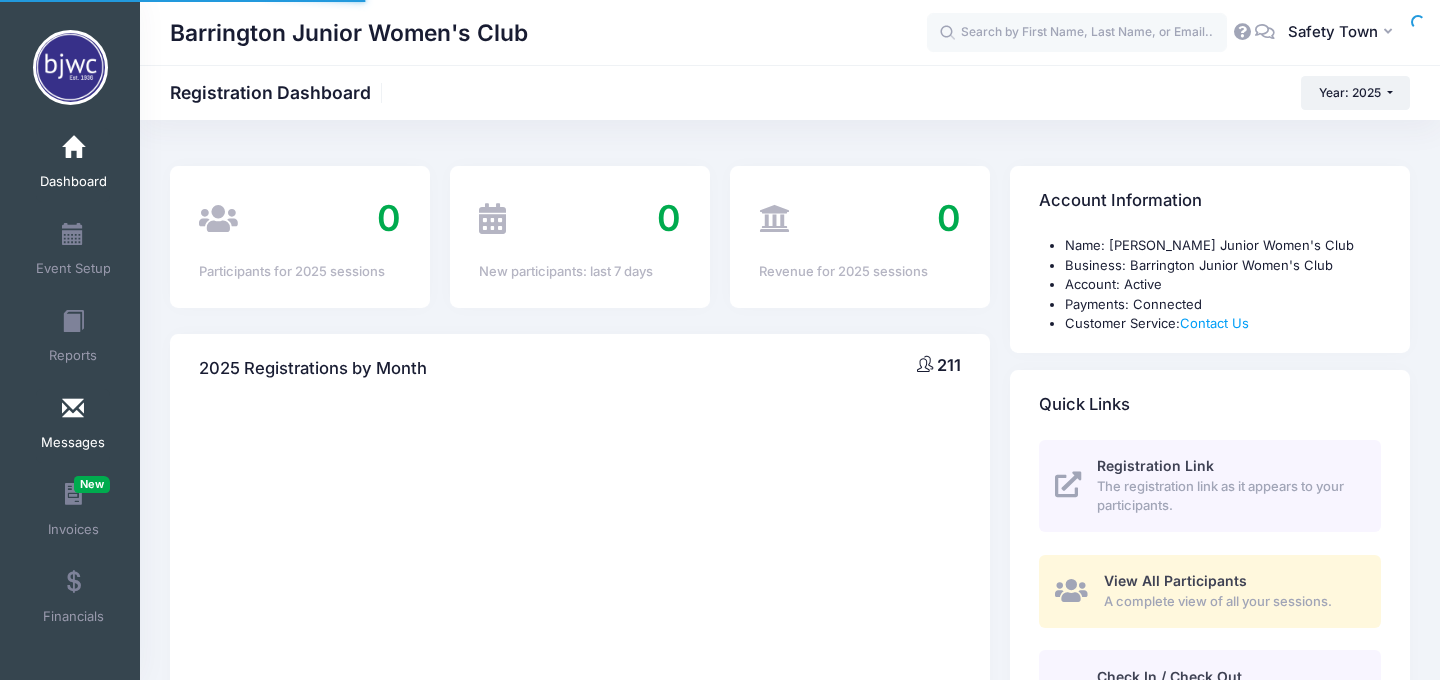 select 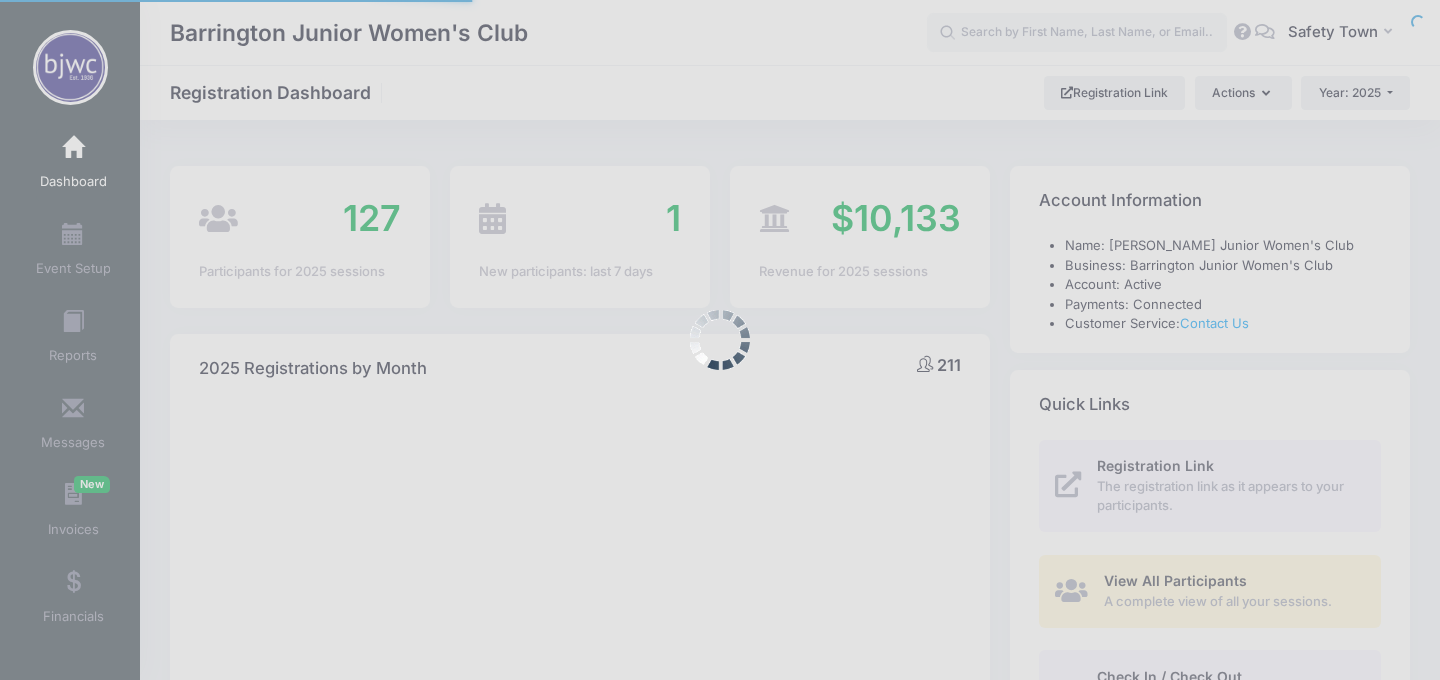 click at bounding box center [720, 340] 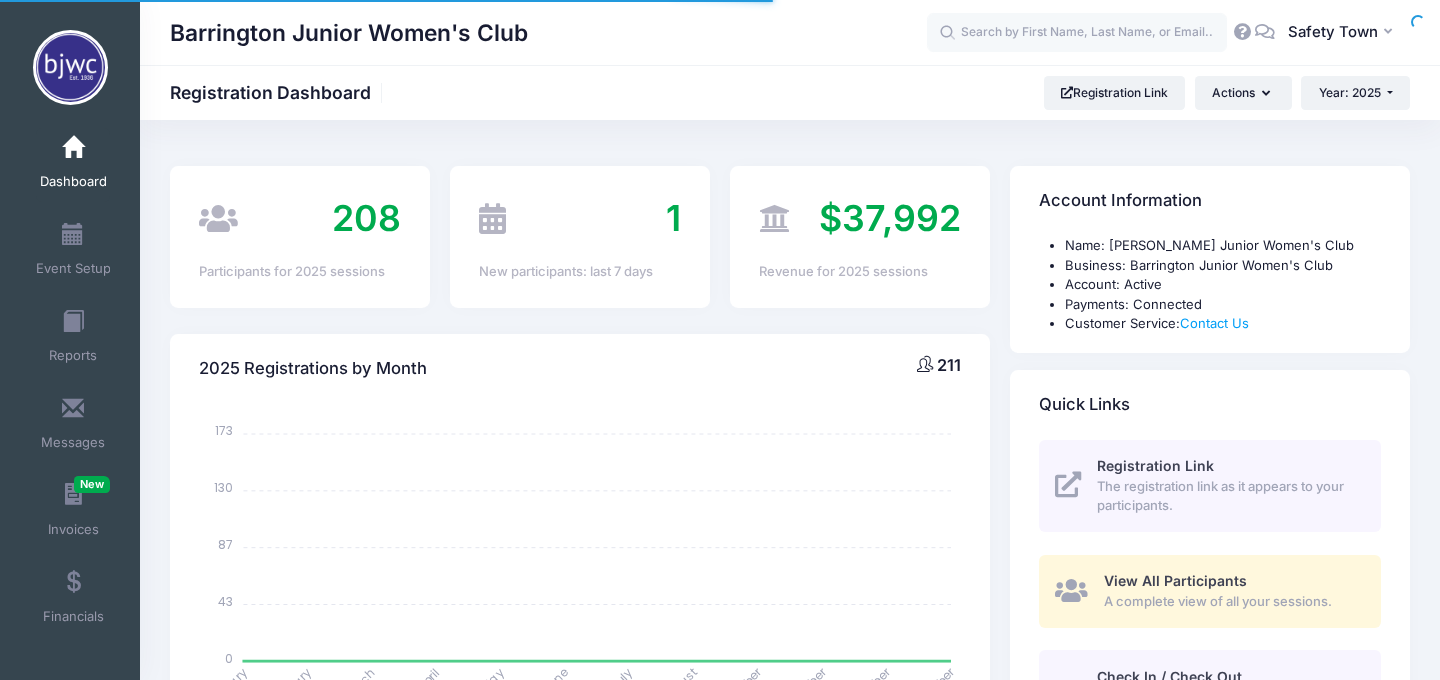 scroll, scrollTop: 0, scrollLeft: 0, axis: both 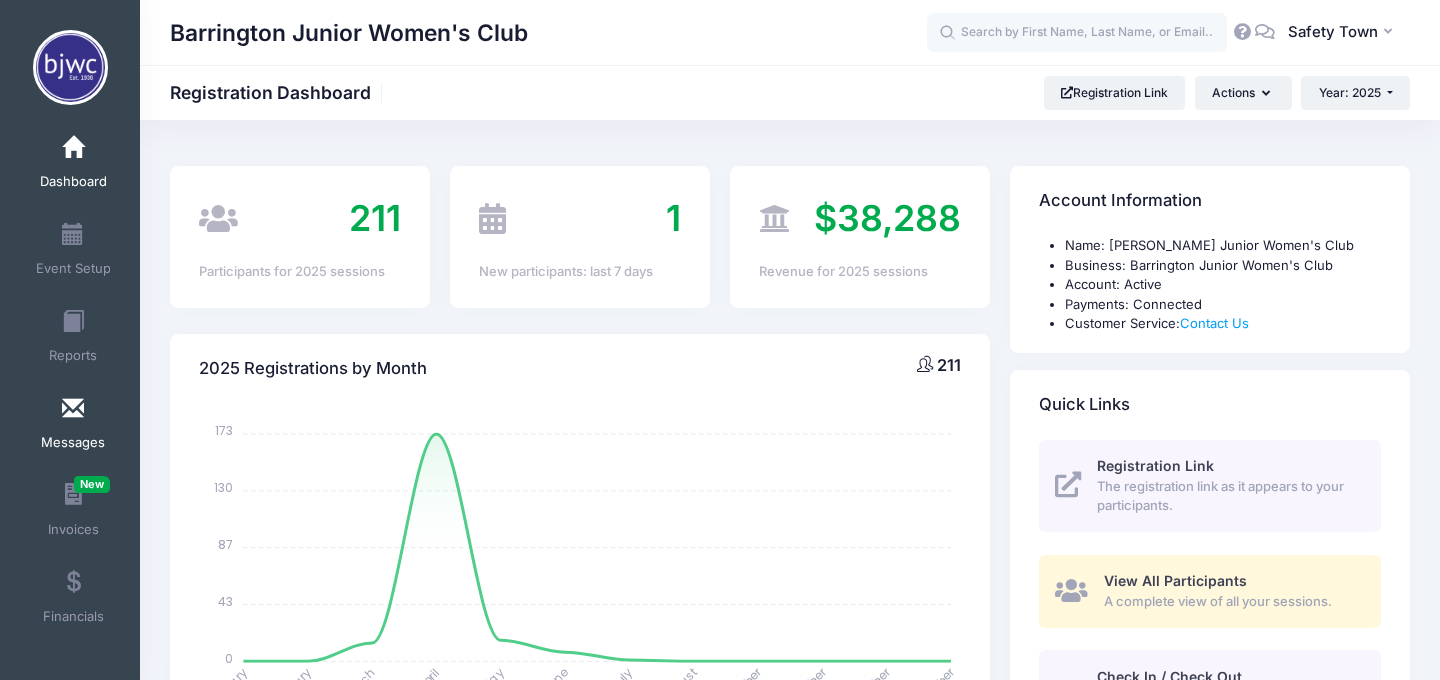 click at bounding box center (73, 409) 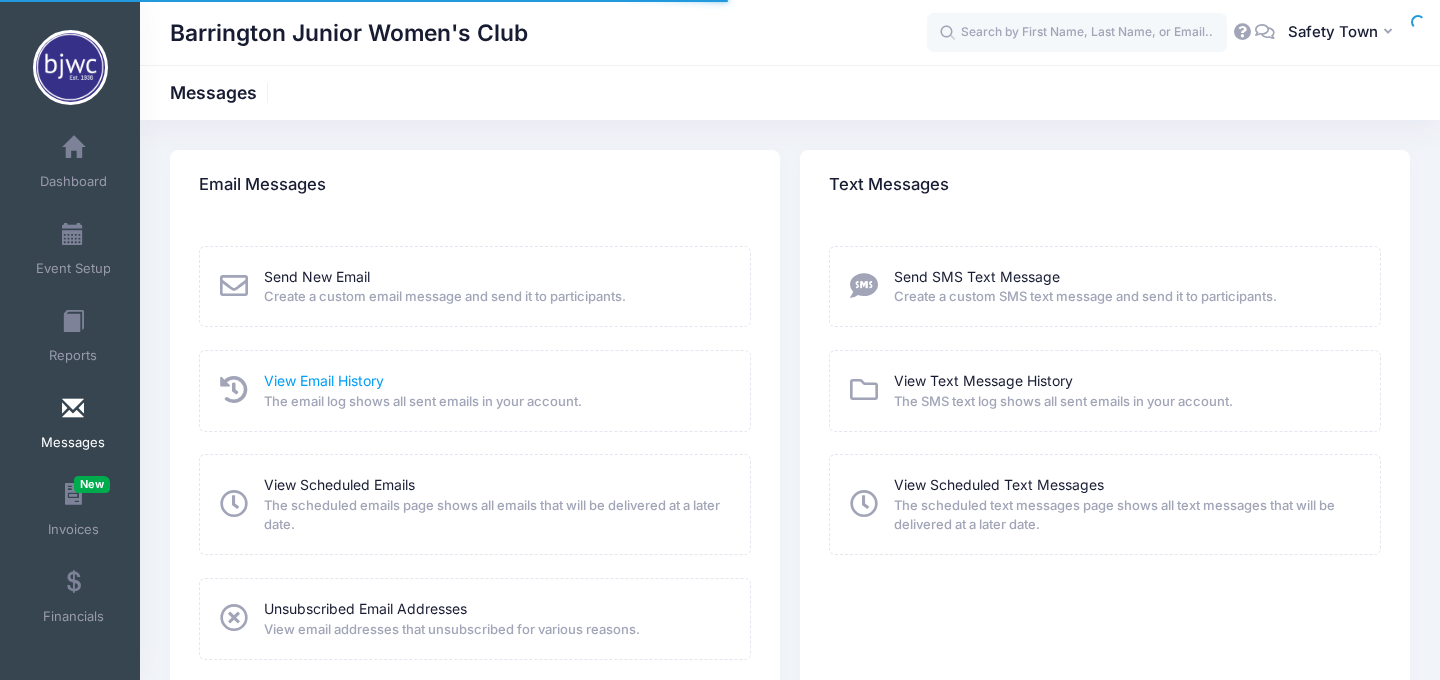 scroll, scrollTop: 0, scrollLeft: 0, axis: both 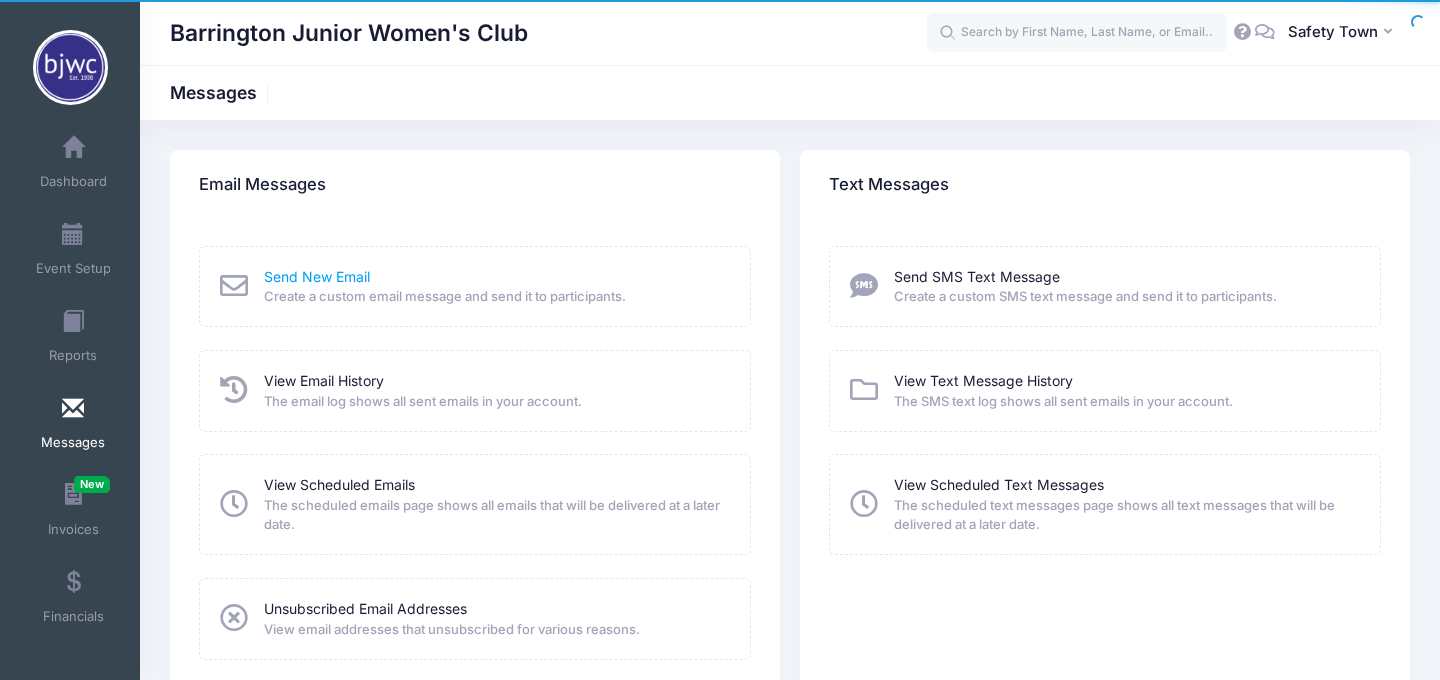 click on "Send New Email" at bounding box center (317, 276) 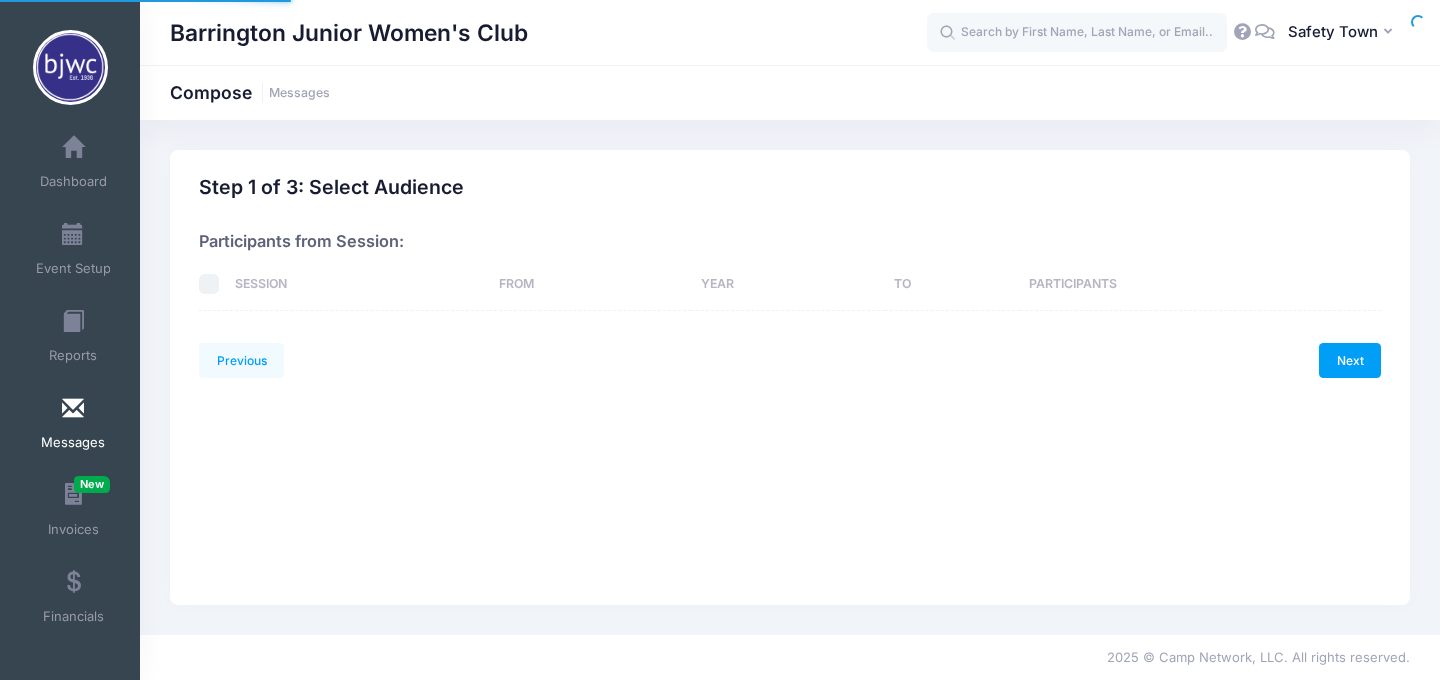 scroll, scrollTop: 0, scrollLeft: 0, axis: both 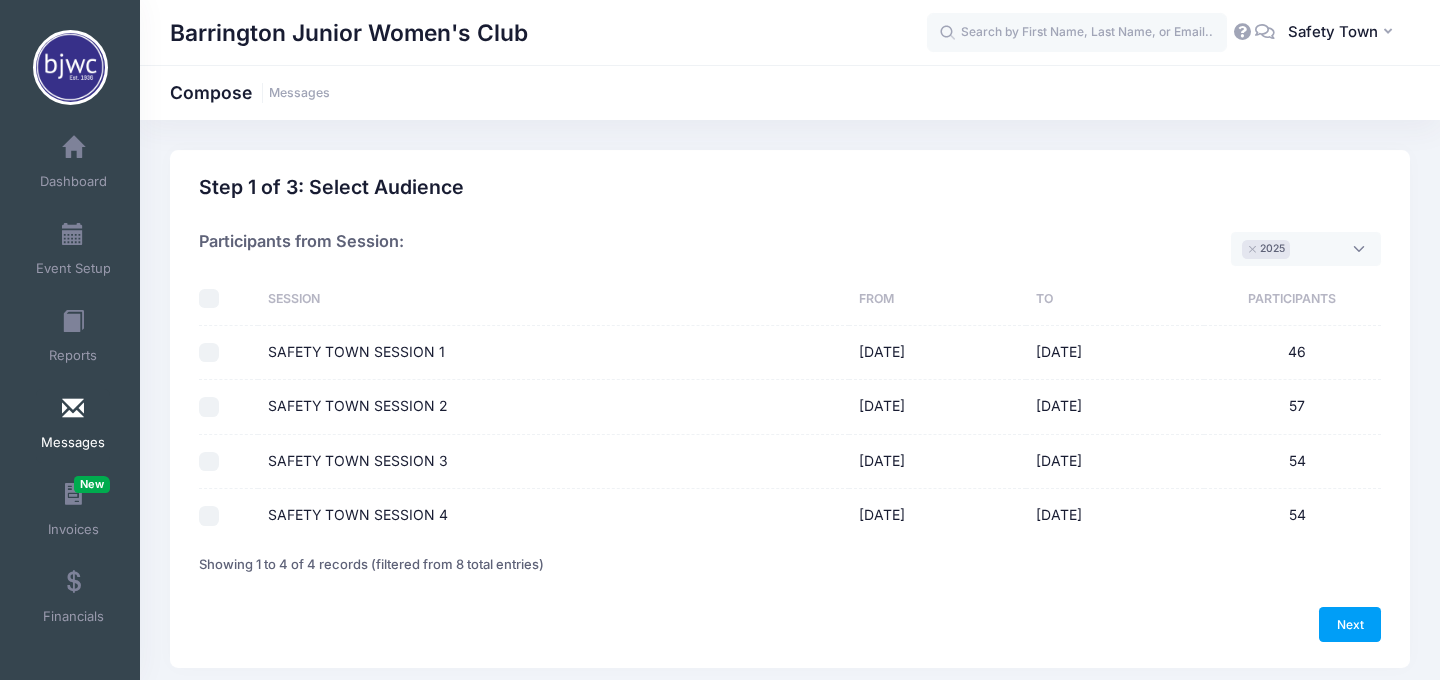 click at bounding box center [228, 407] 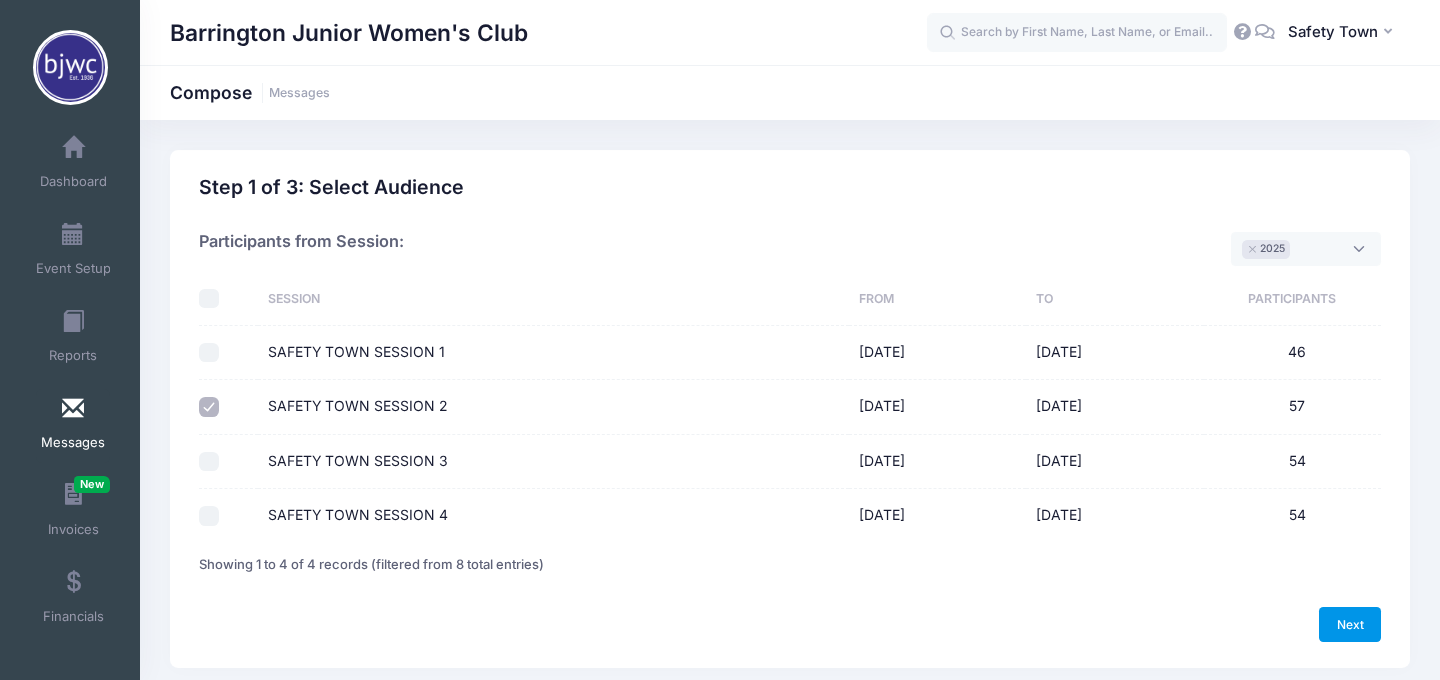 click on "Next" at bounding box center [1350, 624] 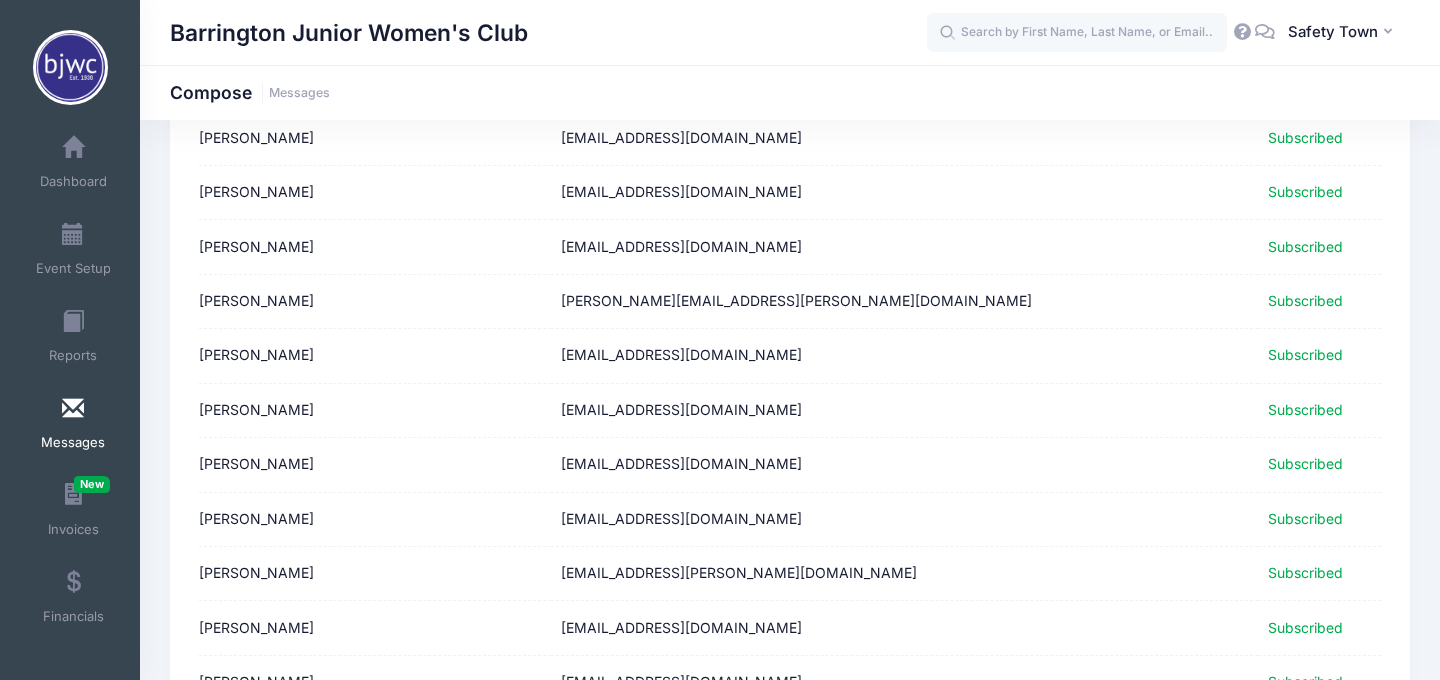 scroll, scrollTop: 2558, scrollLeft: 0, axis: vertical 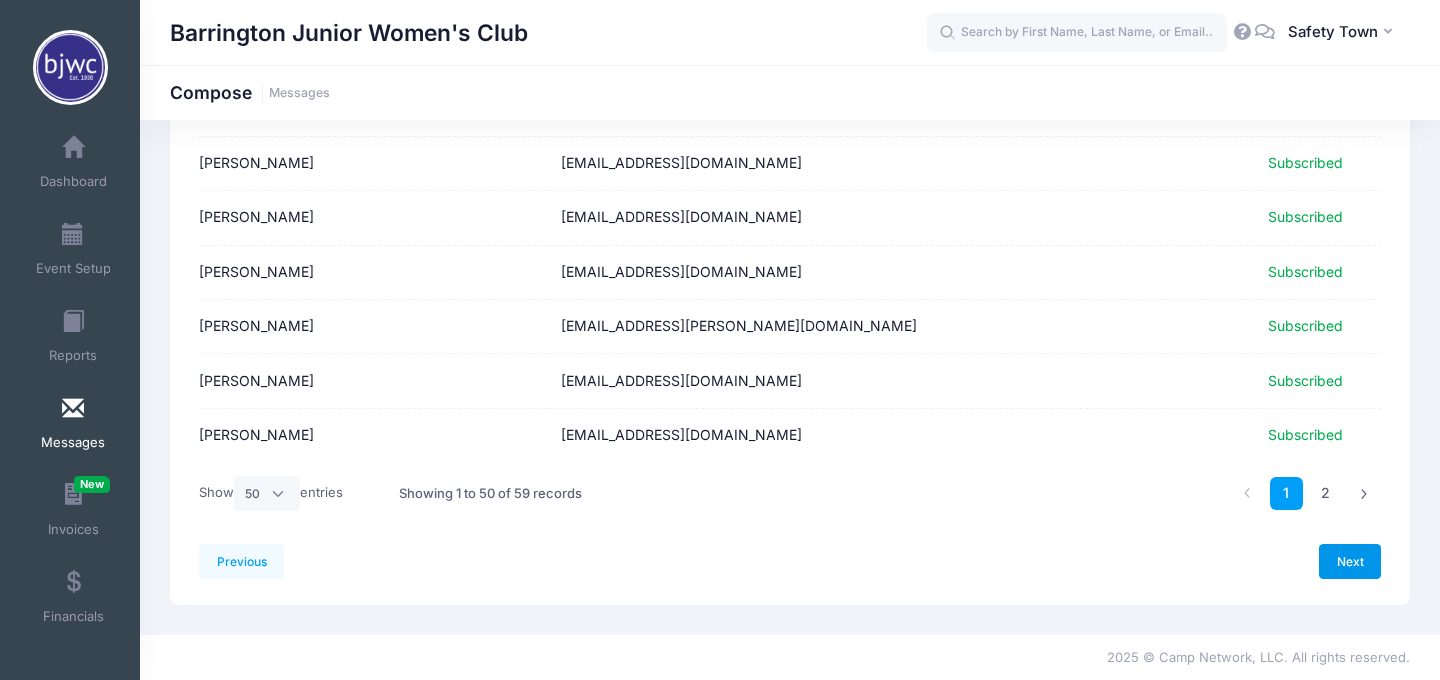 click on "Next" at bounding box center (1350, 561) 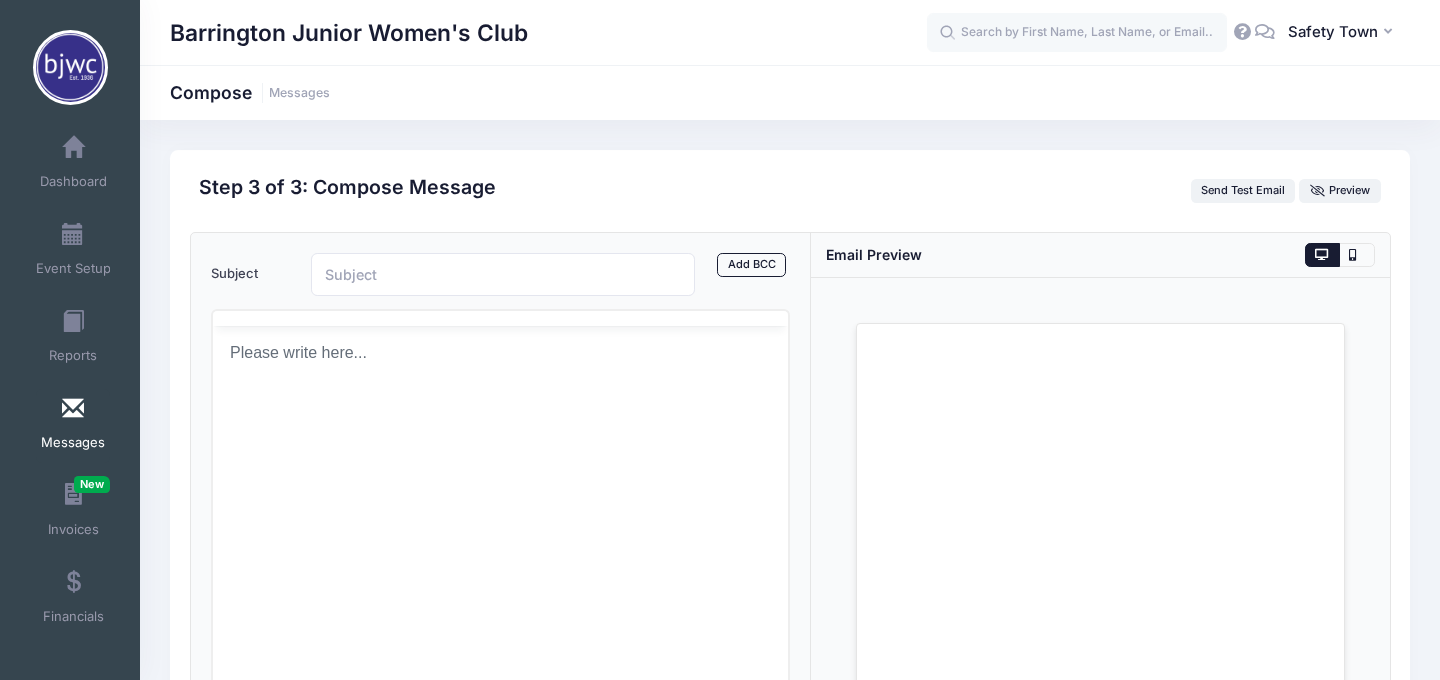 scroll, scrollTop: 0, scrollLeft: 0, axis: both 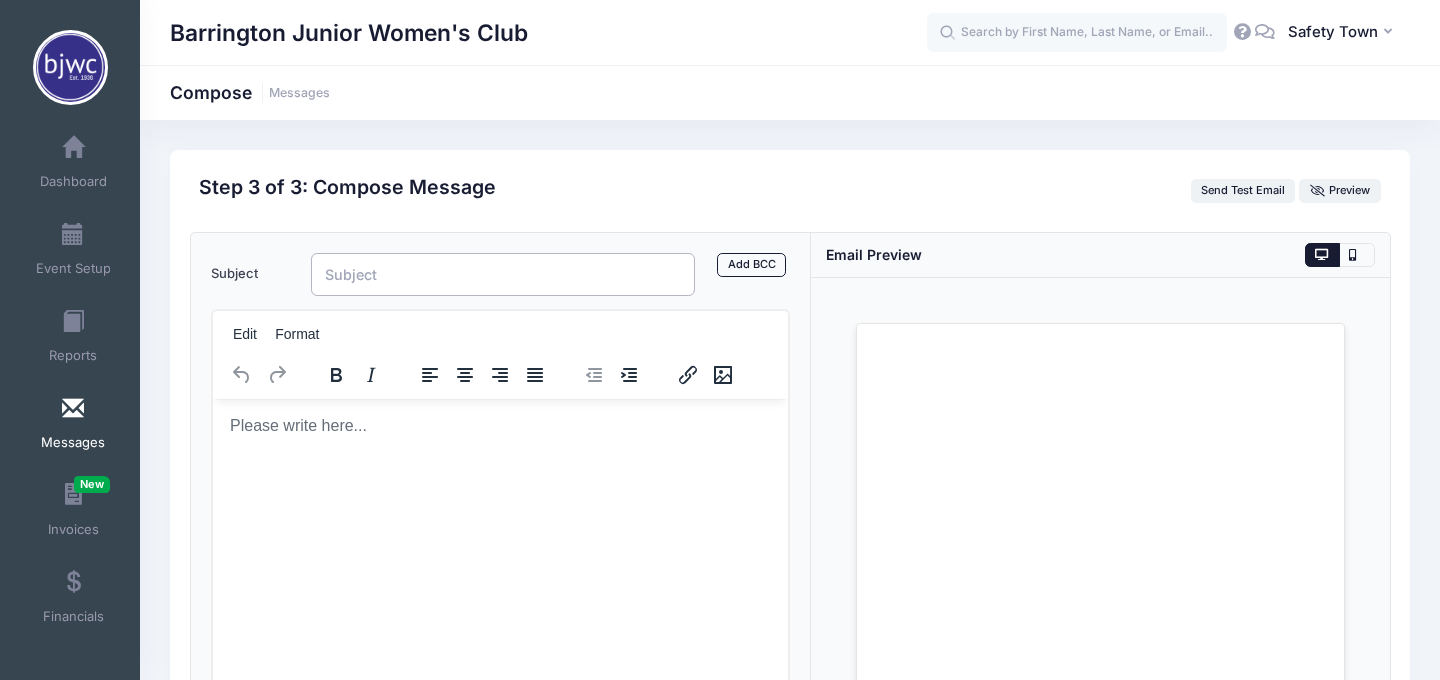 click on "Subject" at bounding box center [503, 274] 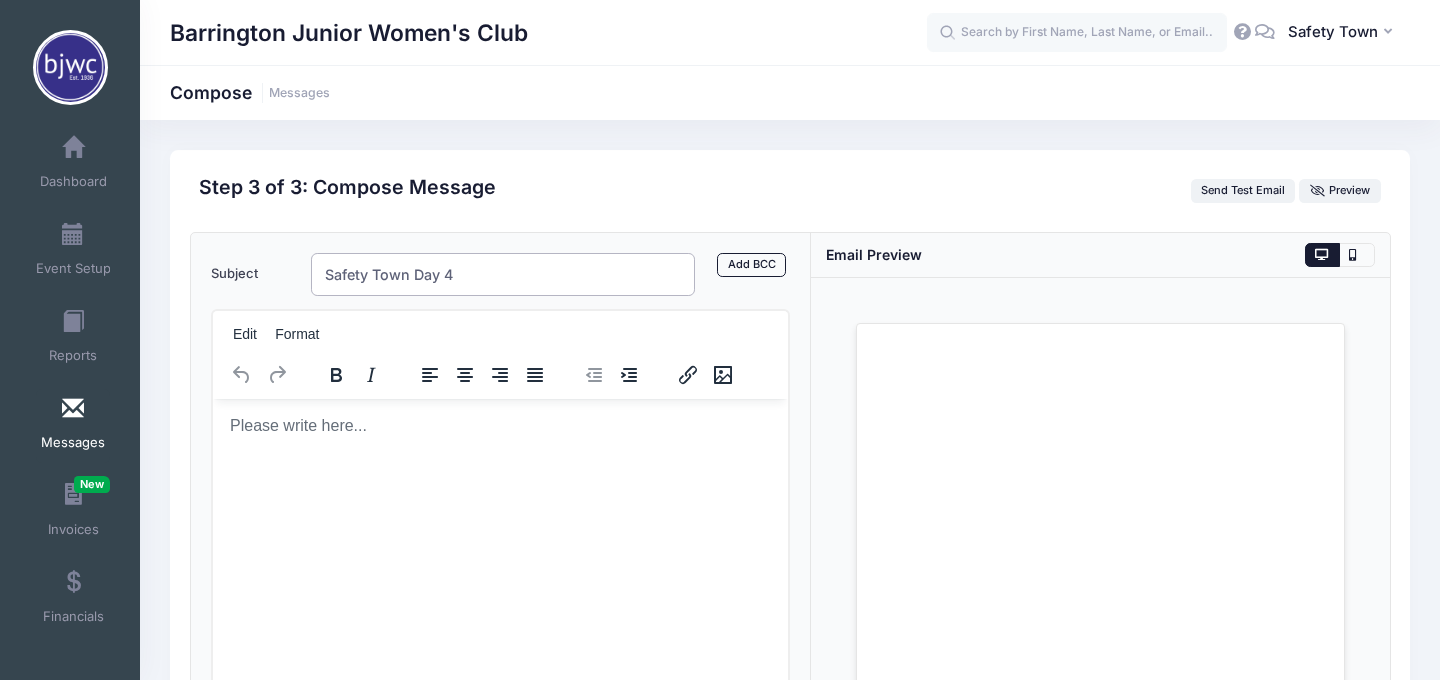 click on "Safety Town Day 4" at bounding box center [503, 274] 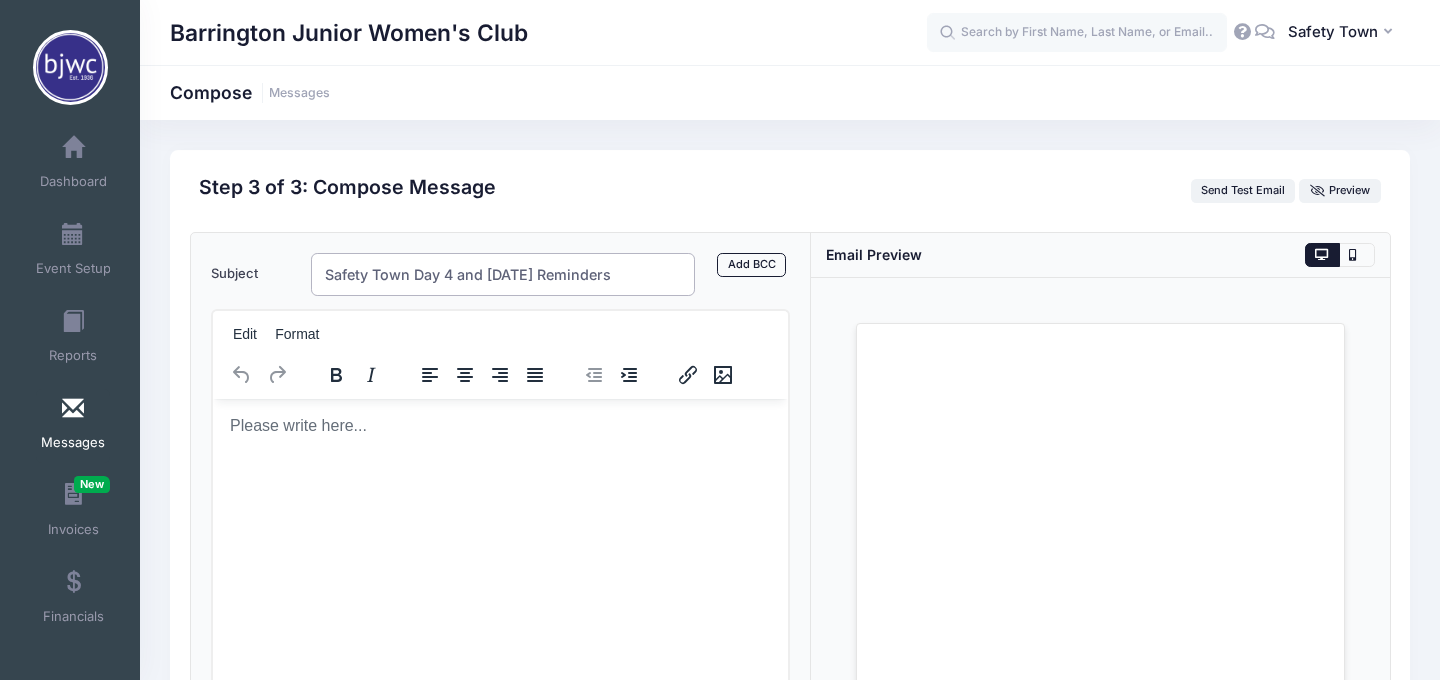 type on "Safety Town Day 4 and Friday Reminders" 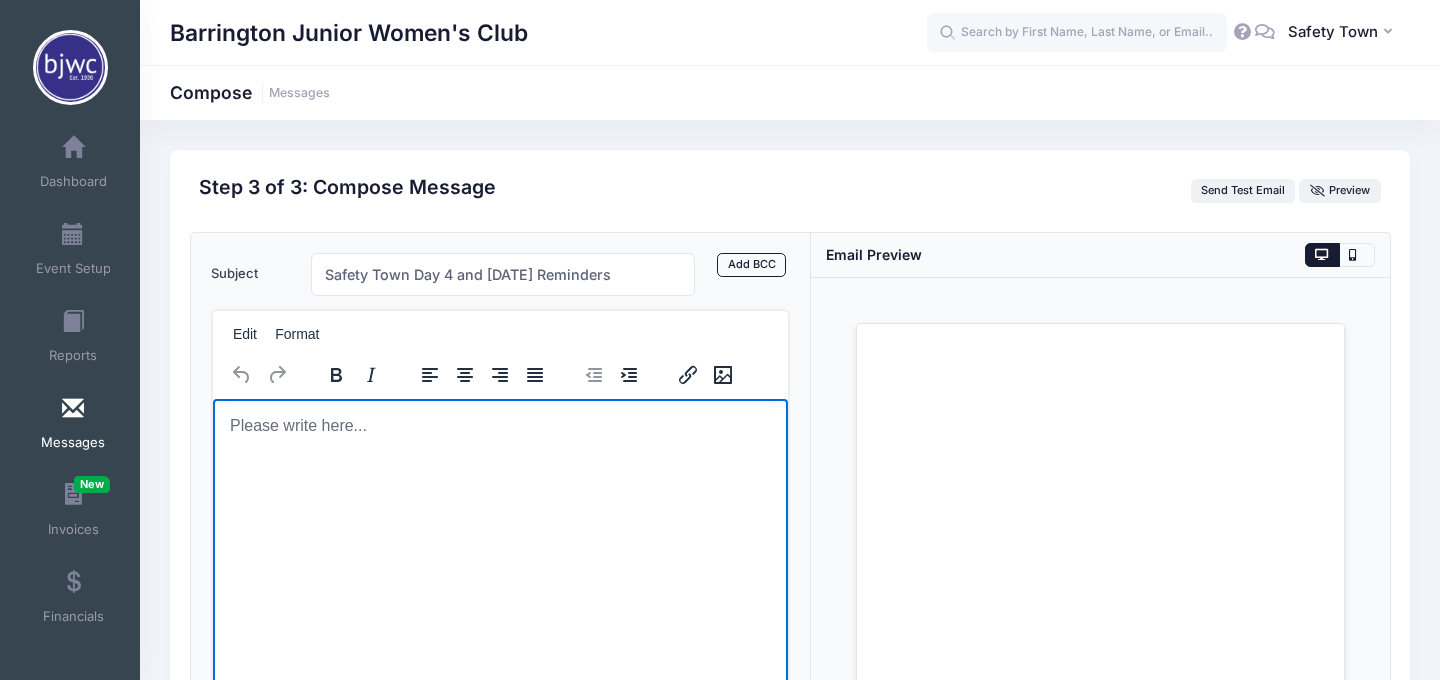 click at bounding box center (499, 425) 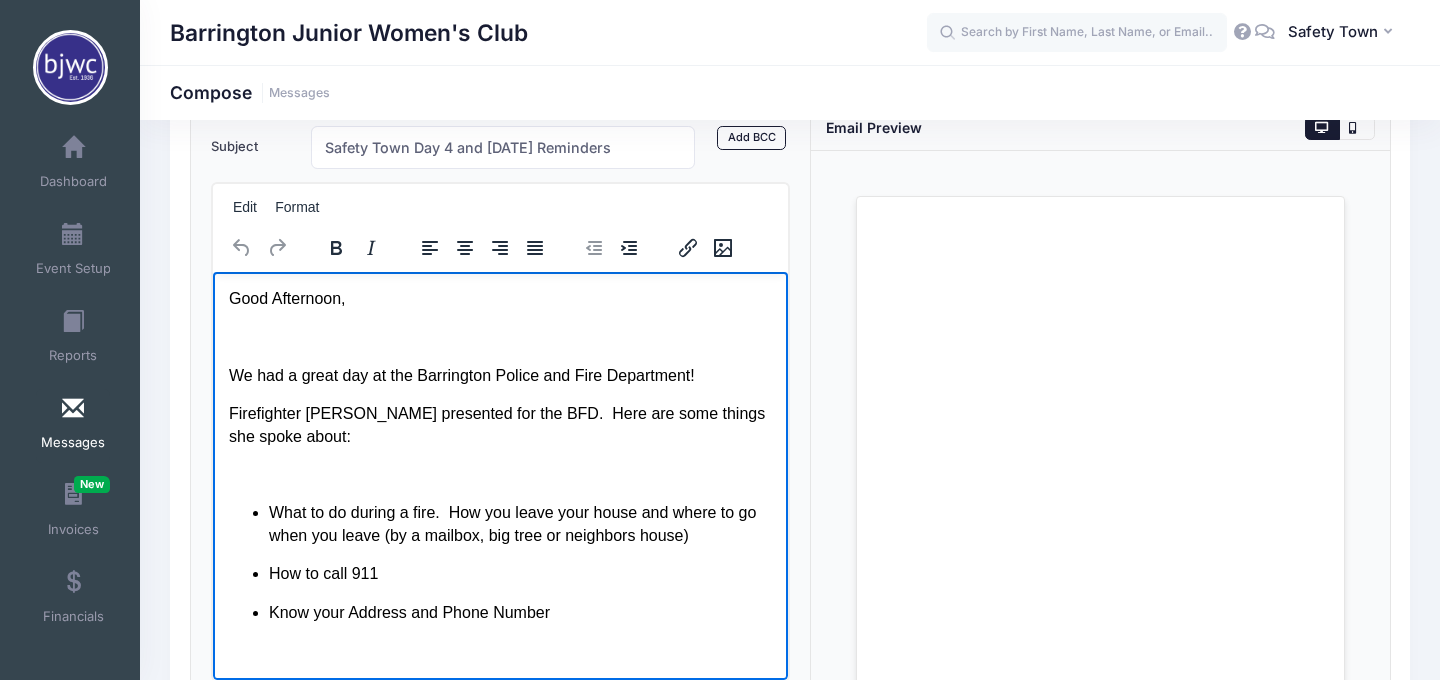 scroll, scrollTop: 1085, scrollLeft: 0, axis: vertical 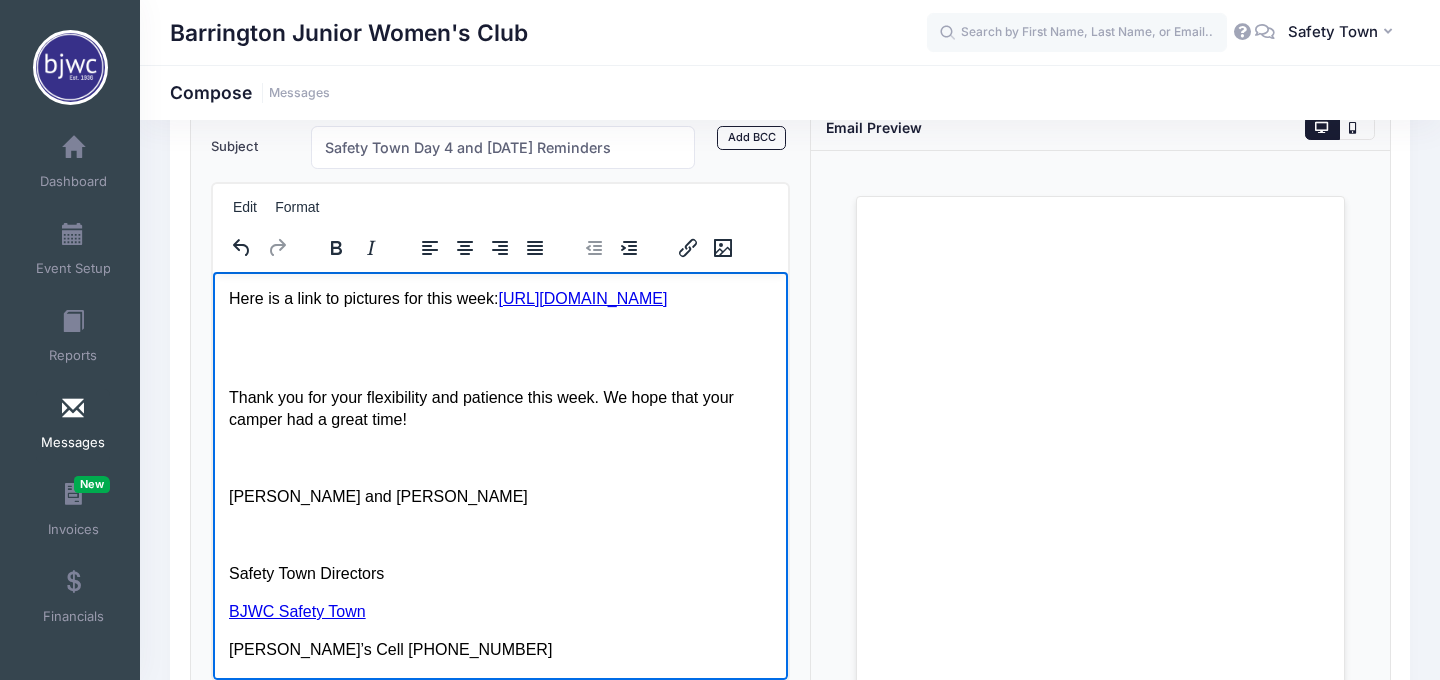 click at bounding box center [499, 457] 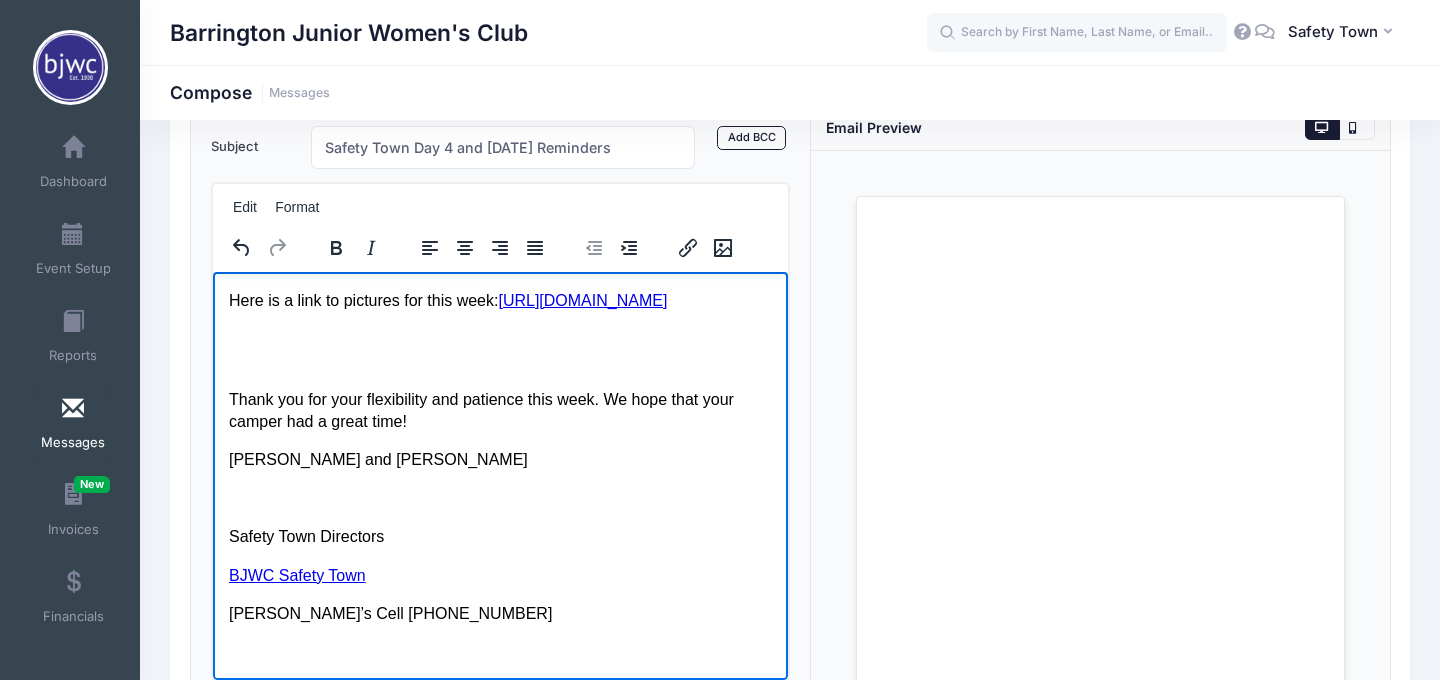 click at bounding box center [499, 349] 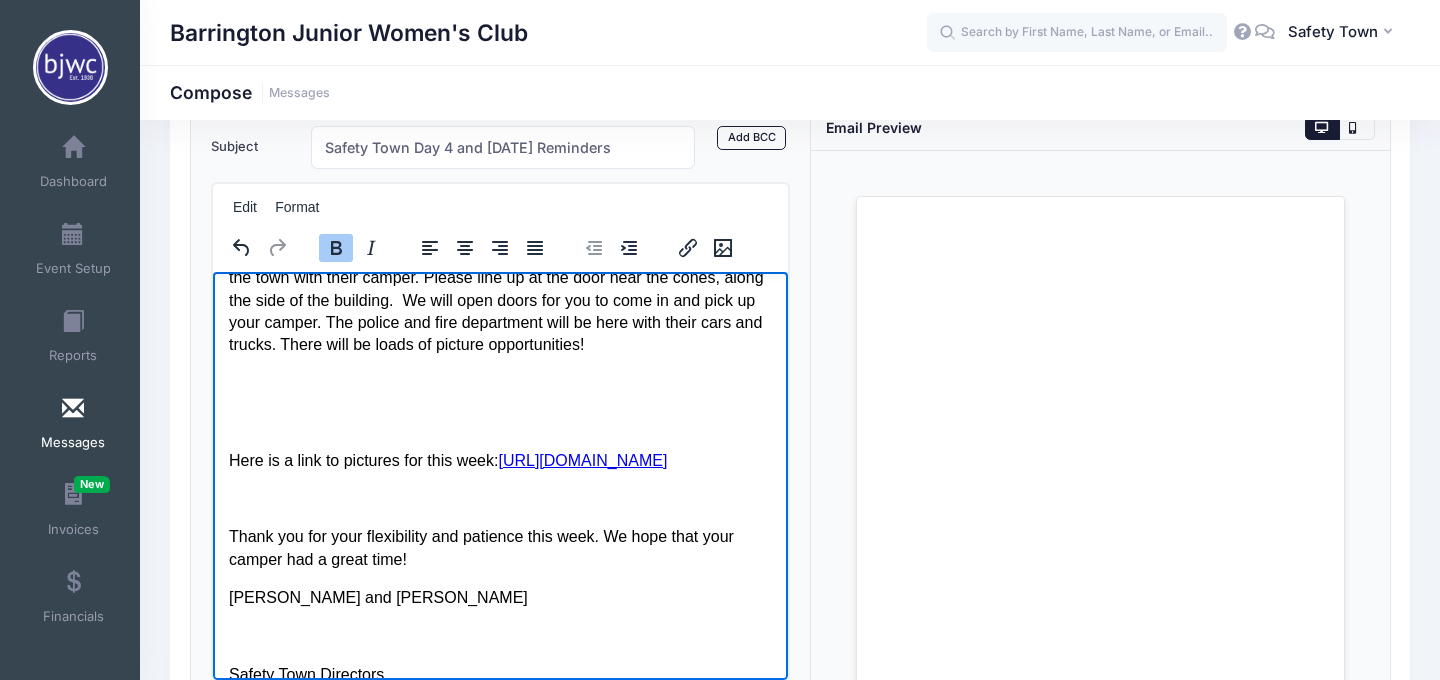 scroll, scrollTop: 918, scrollLeft: 0, axis: vertical 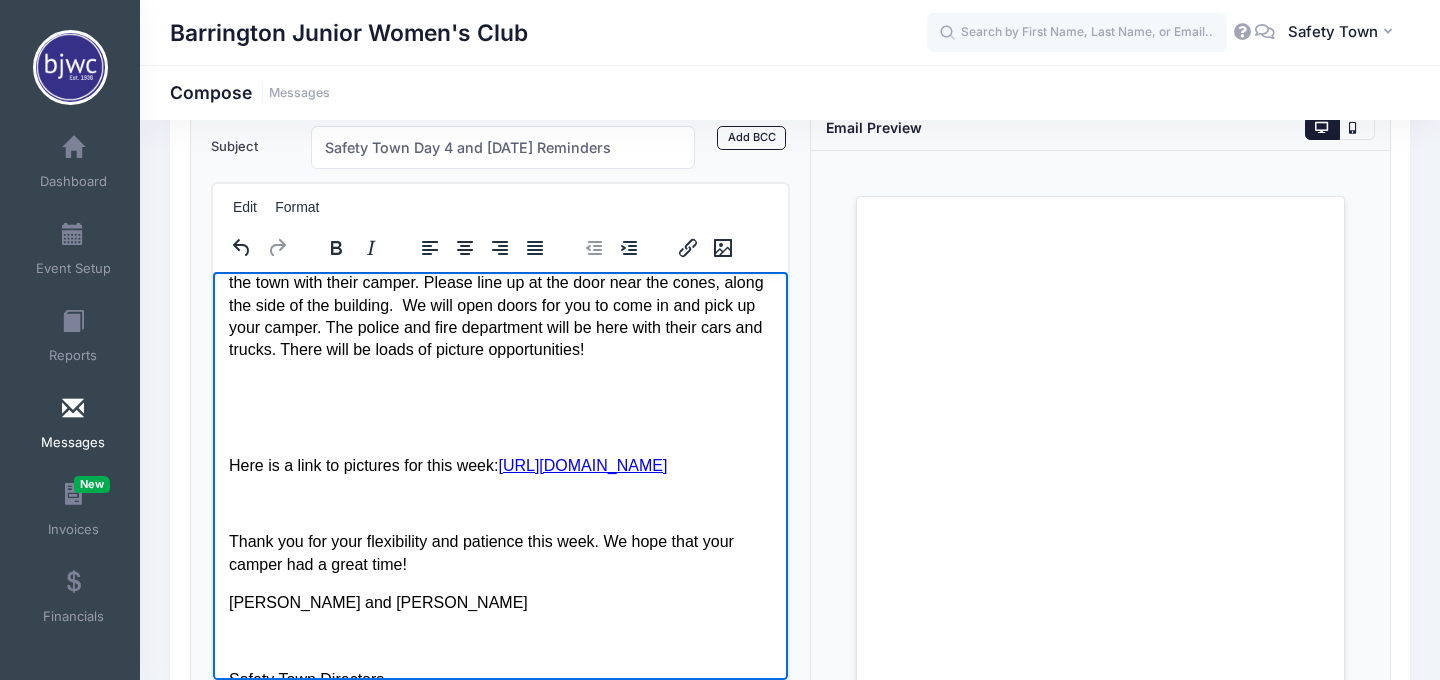 click on "Thank you for your flexibility and patience this week. We hope that your camper had a great time!" at bounding box center [499, 552] 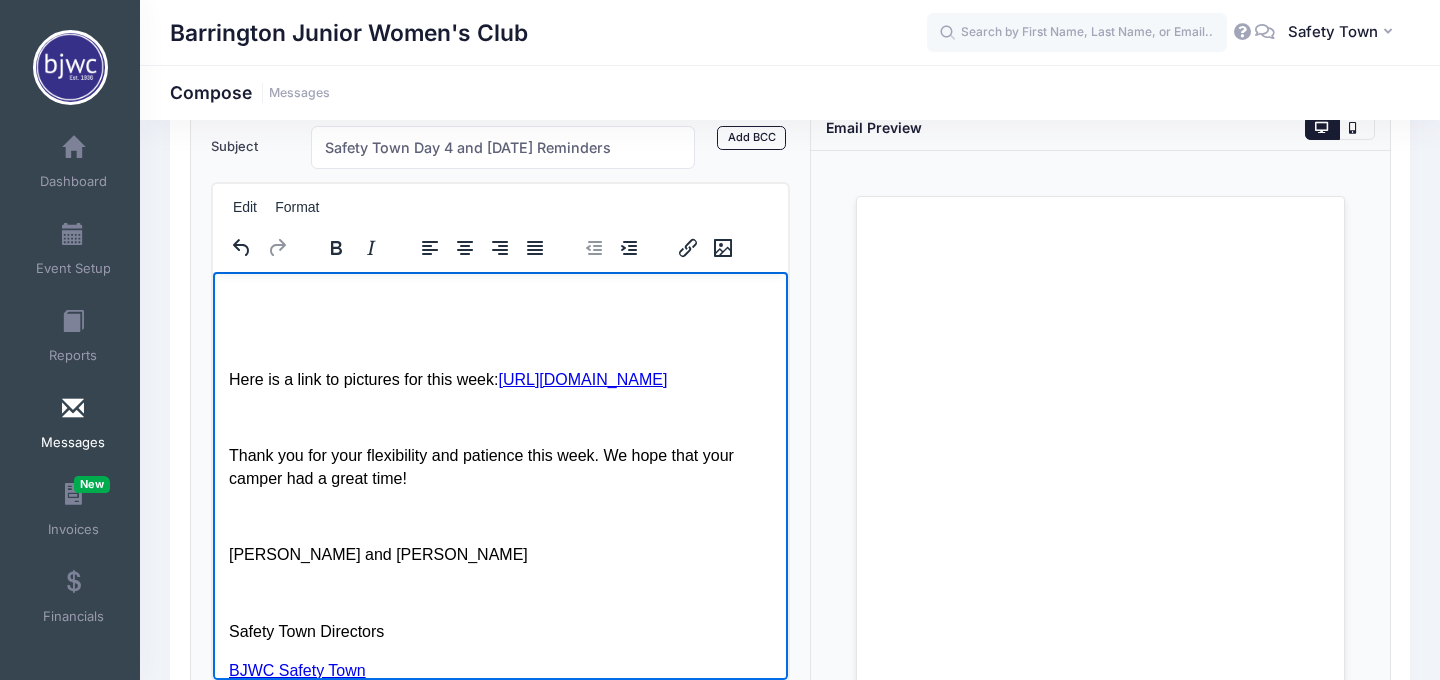 scroll, scrollTop: 1041, scrollLeft: 0, axis: vertical 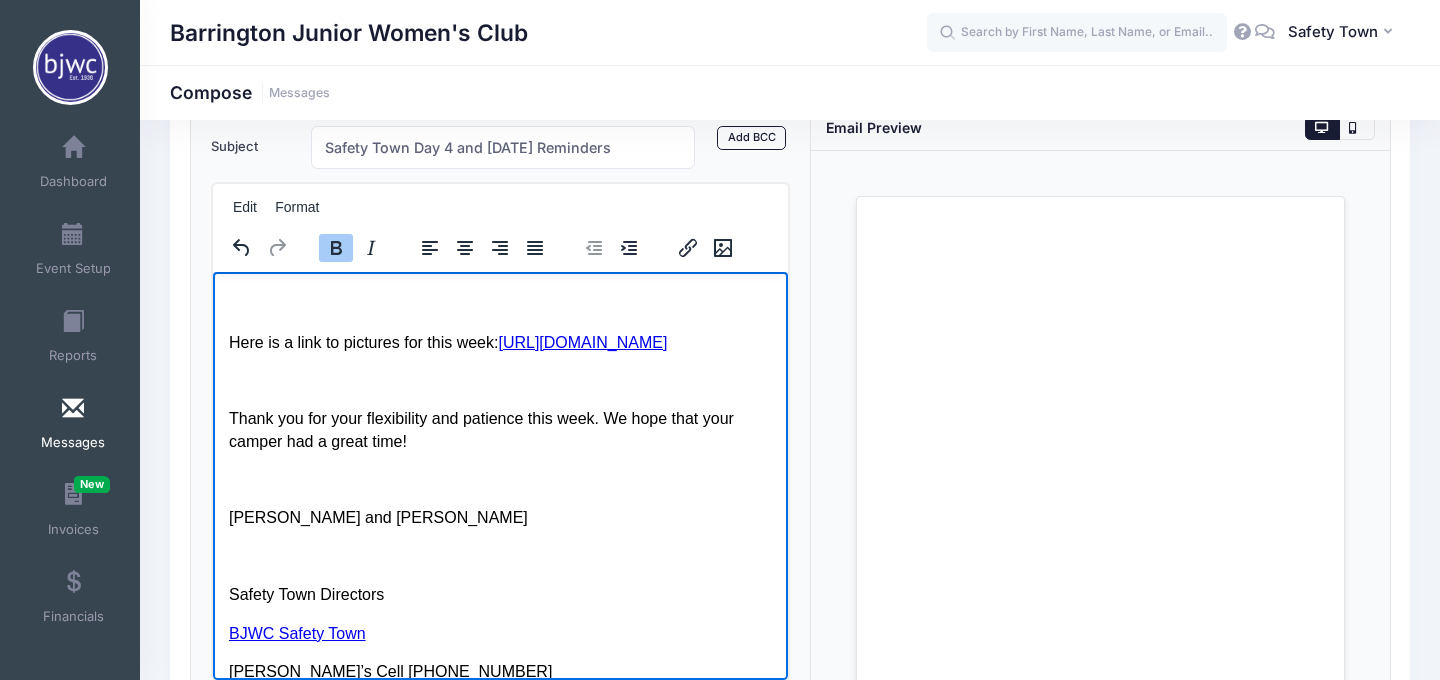 click at bounding box center (499, 556) 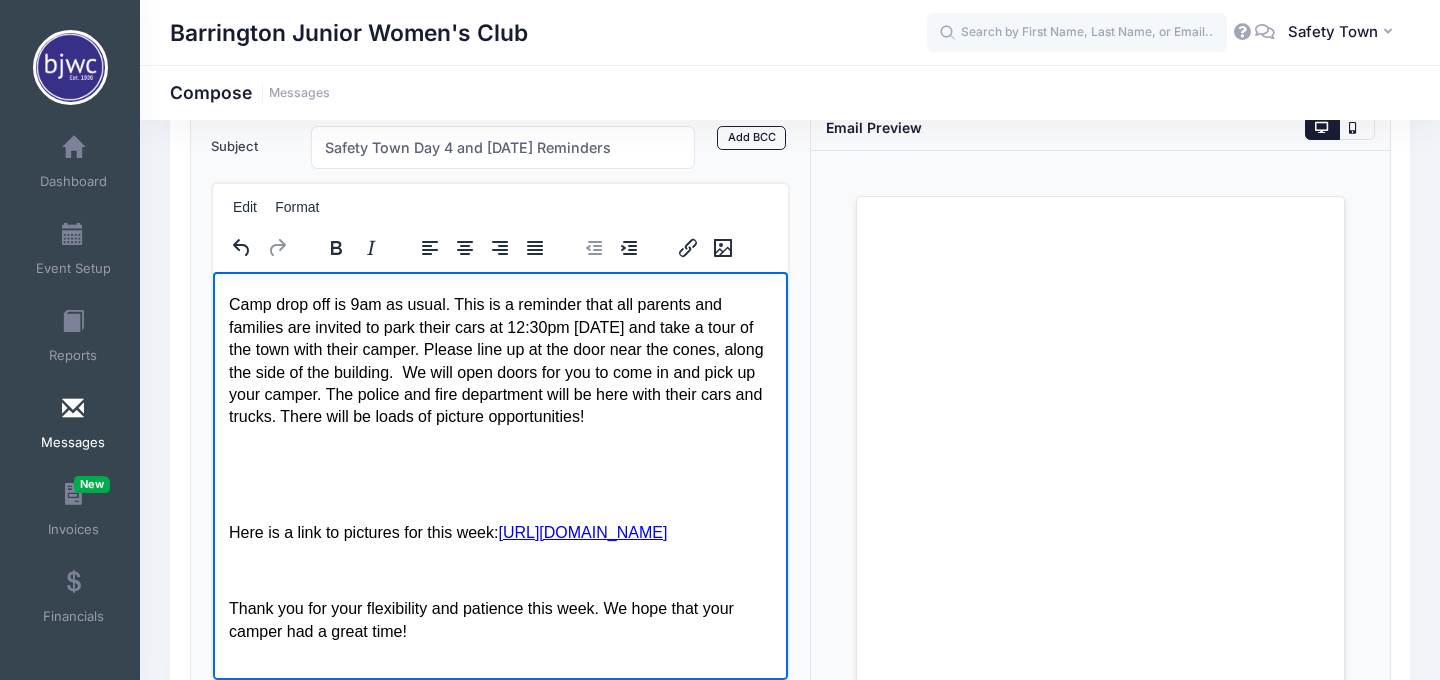 scroll, scrollTop: 832, scrollLeft: 0, axis: vertical 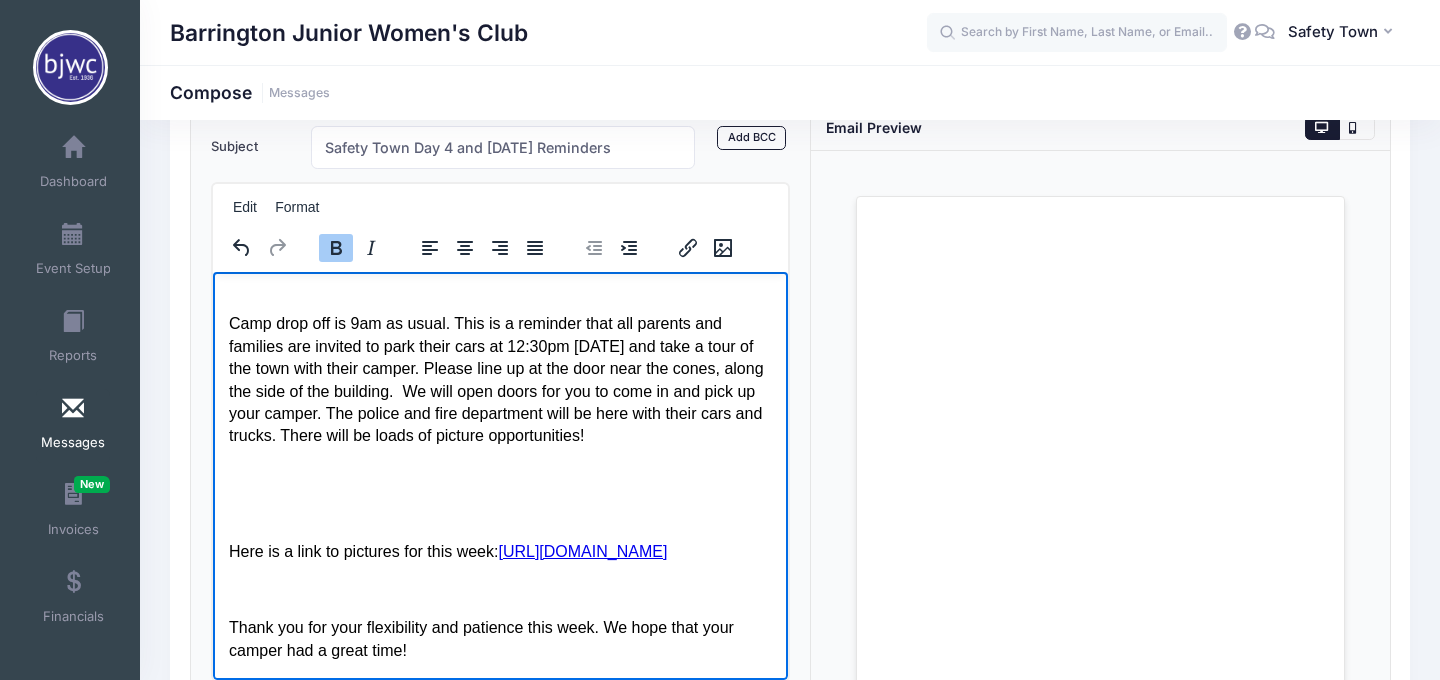 click at bounding box center (499, 474) 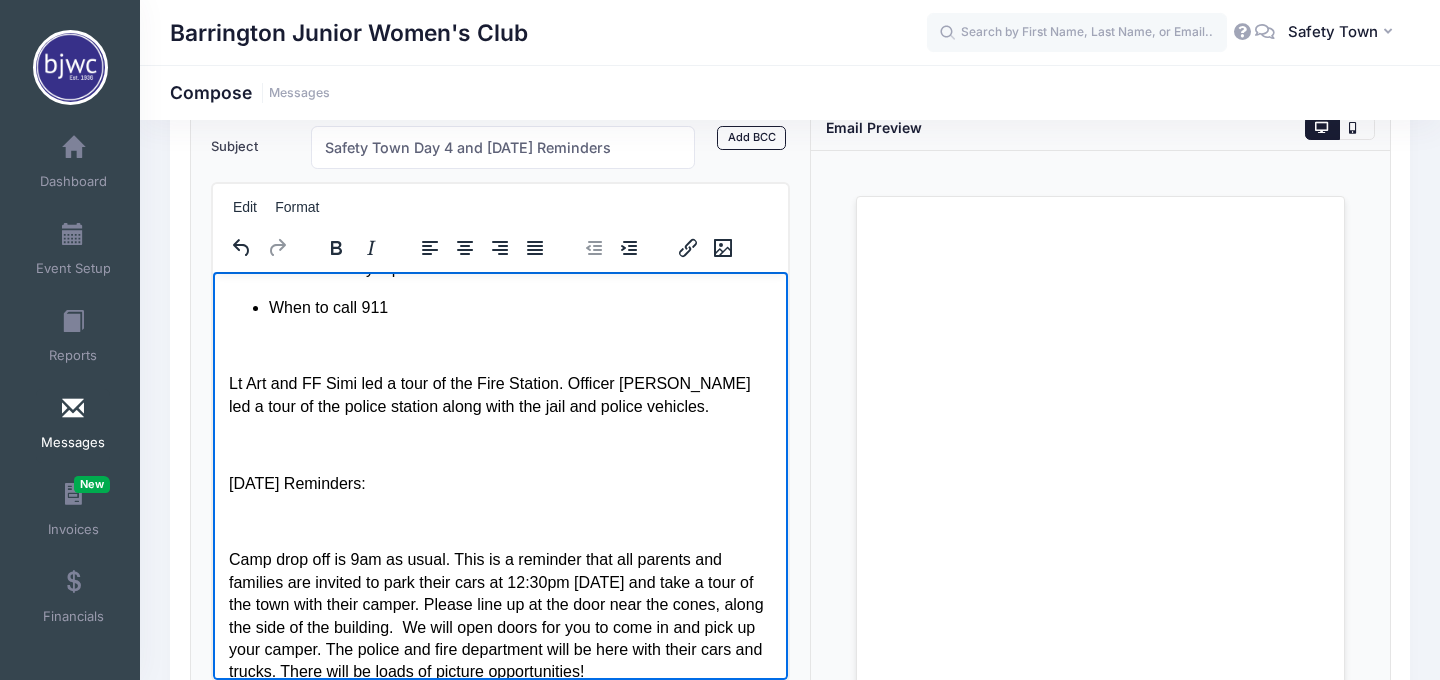 scroll, scrollTop: 595, scrollLeft: 0, axis: vertical 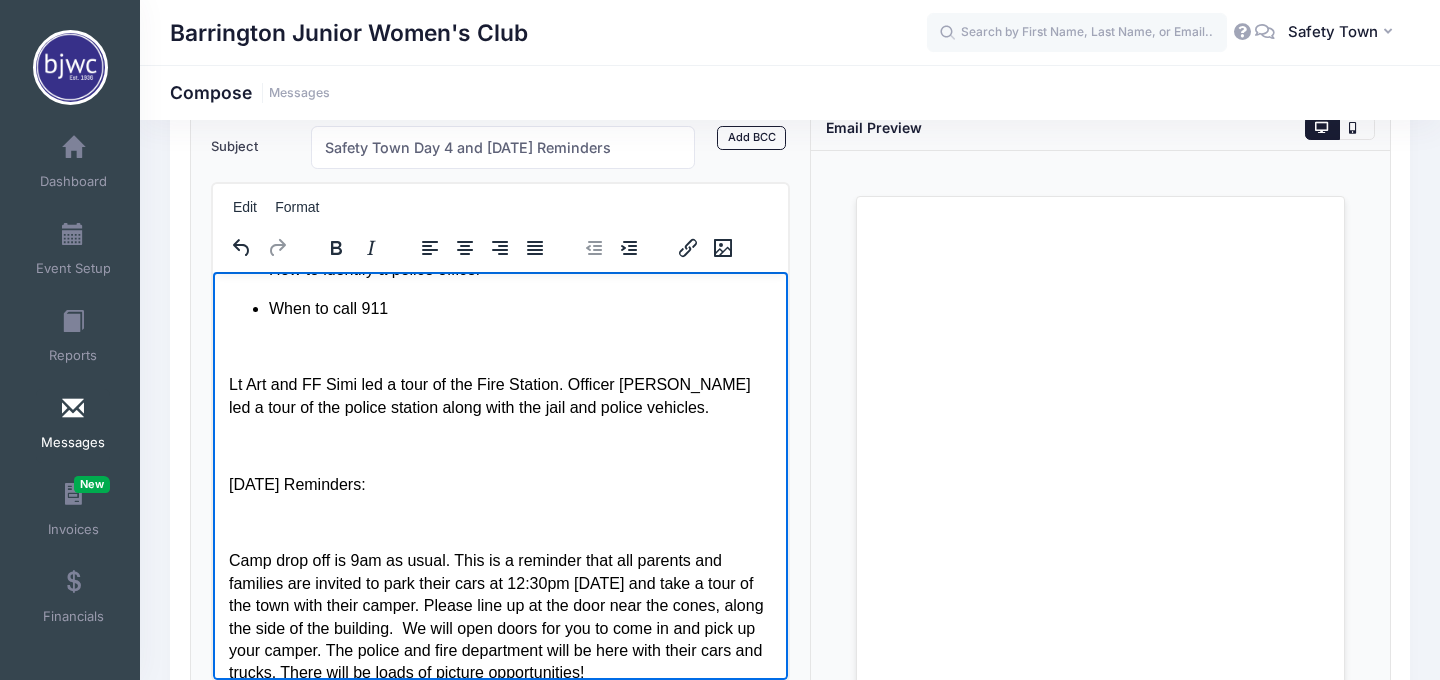 click at bounding box center (499, 522) 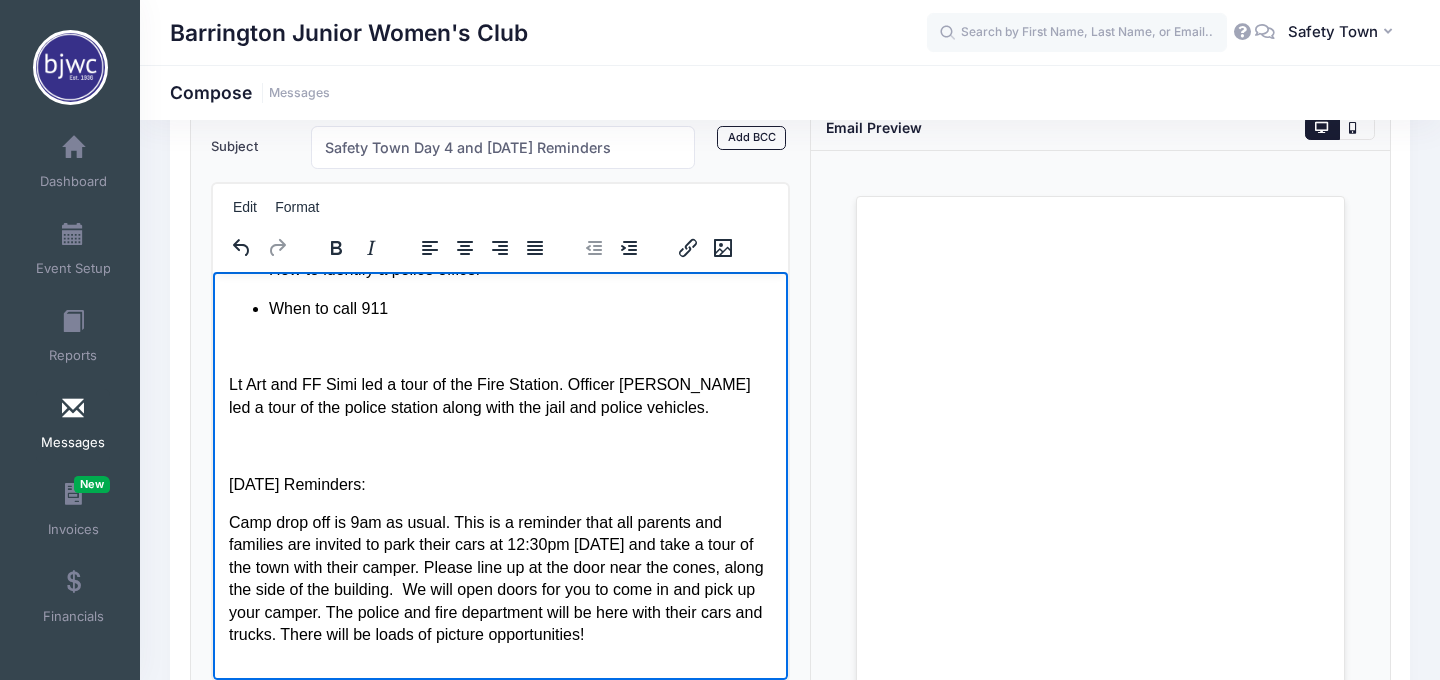 click at bounding box center [499, 445] 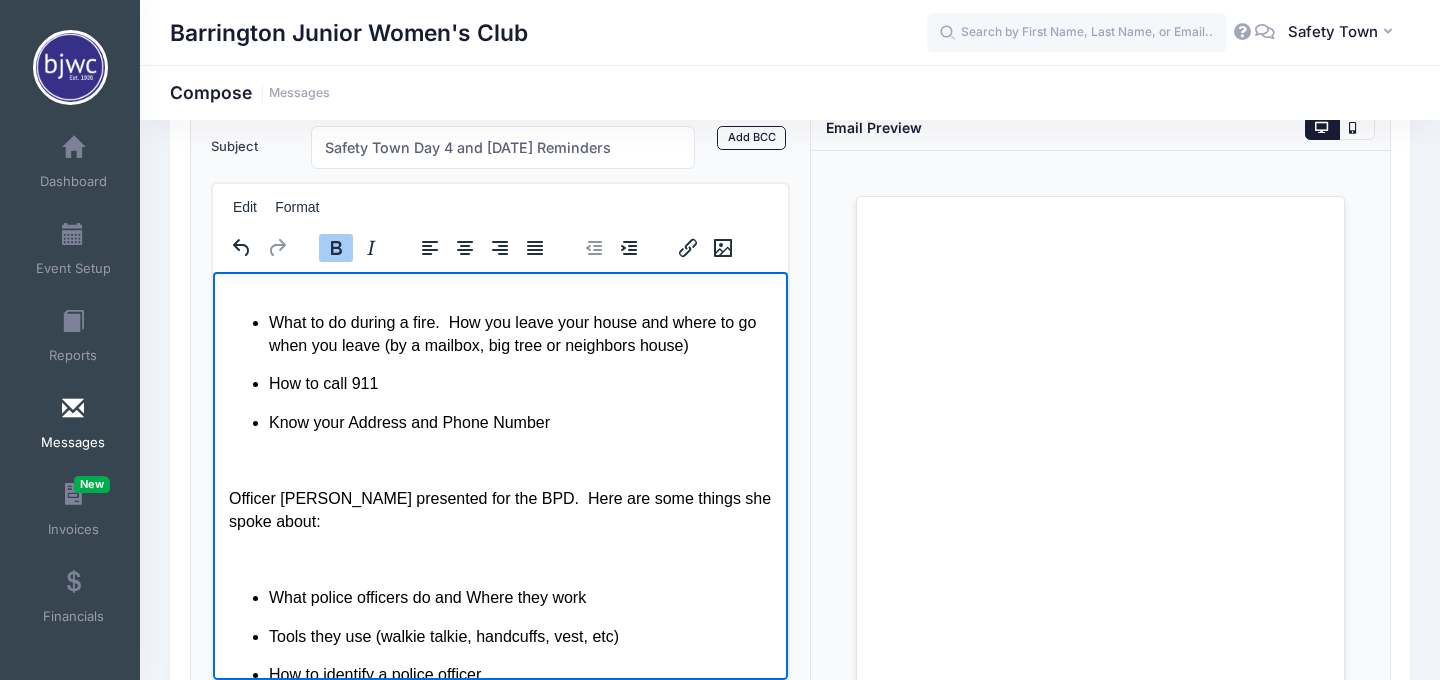 scroll, scrollTop: 193, scrollLeft: 0, axis: vertical 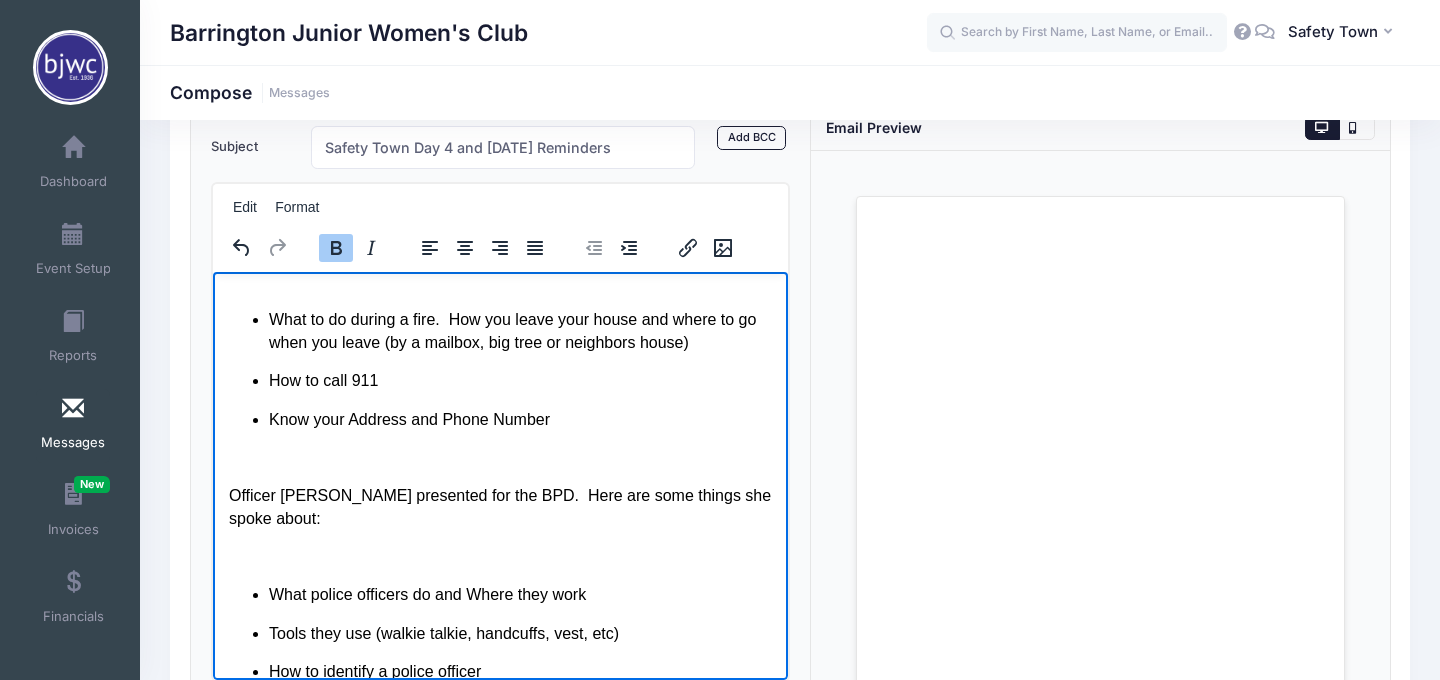 click at bounding box center (499, 556) 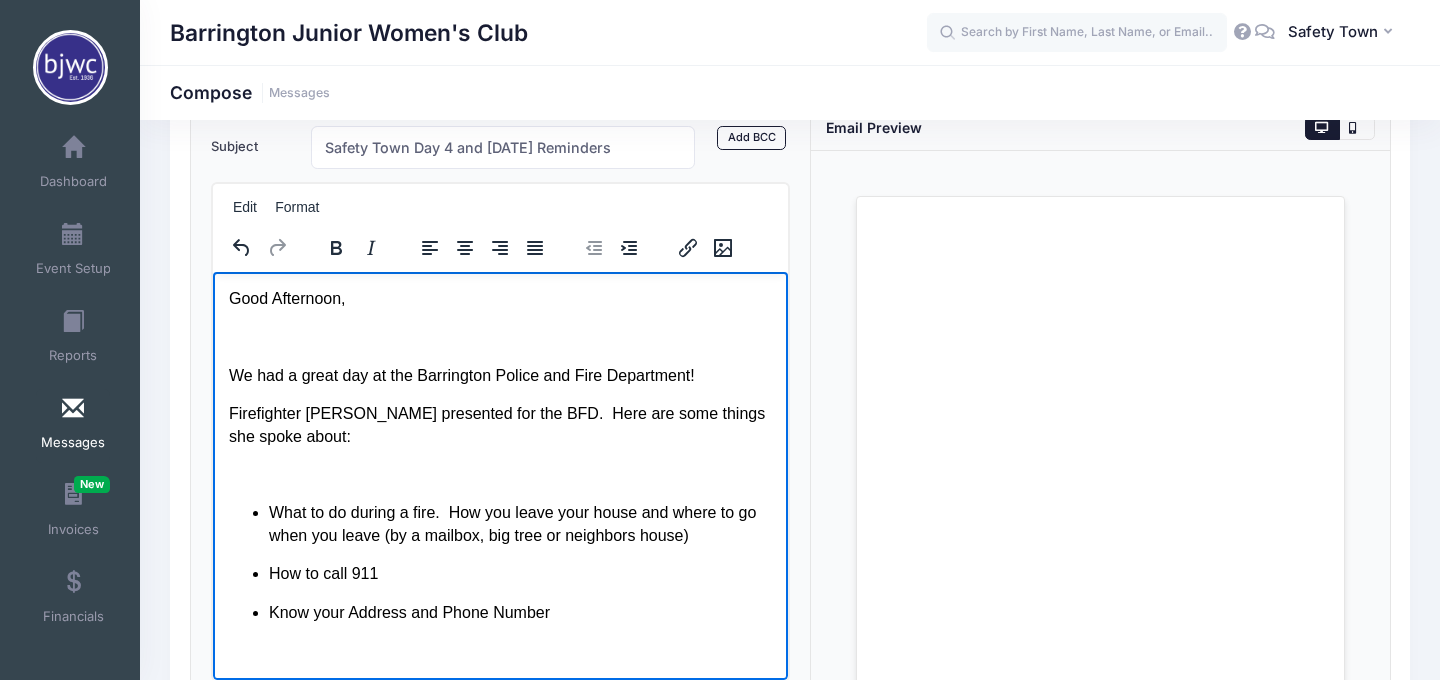scroll, scrollTop: 3, scrollLeft: 0, axis: vertical 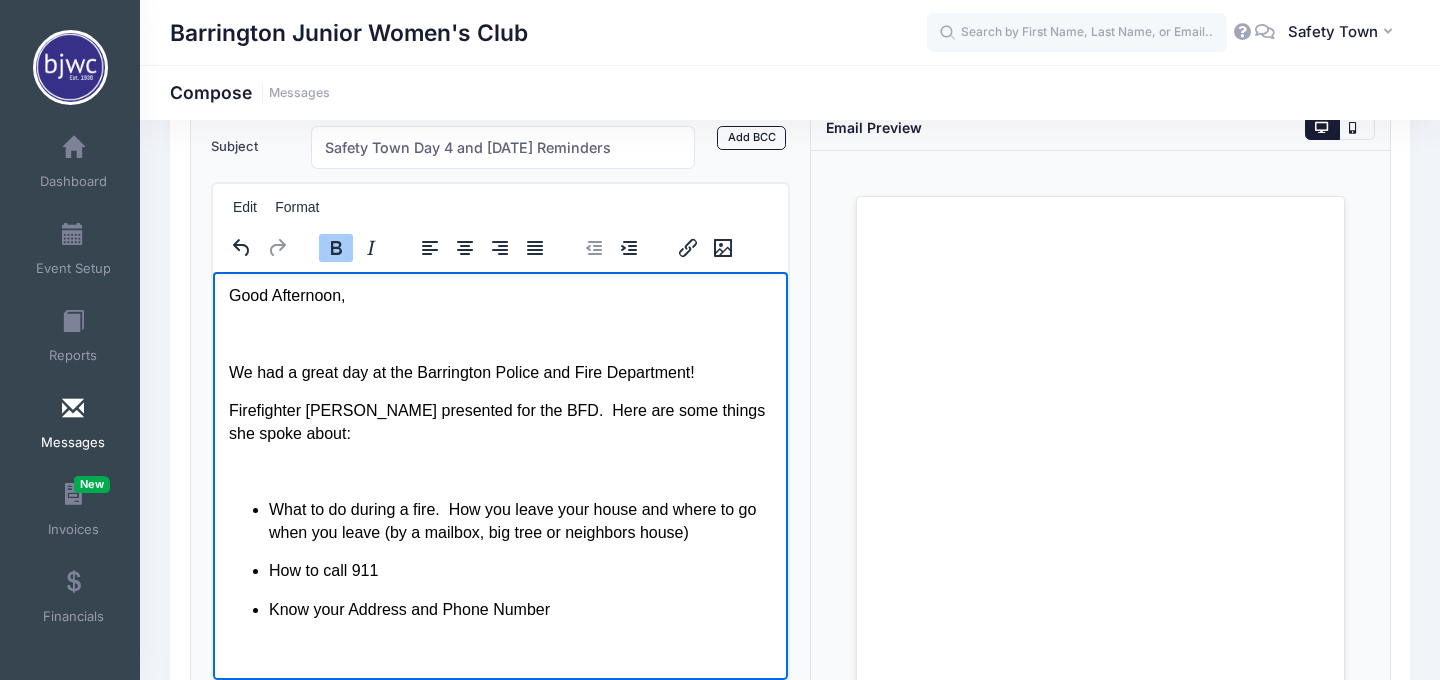 click at bounding box center [499, 471] 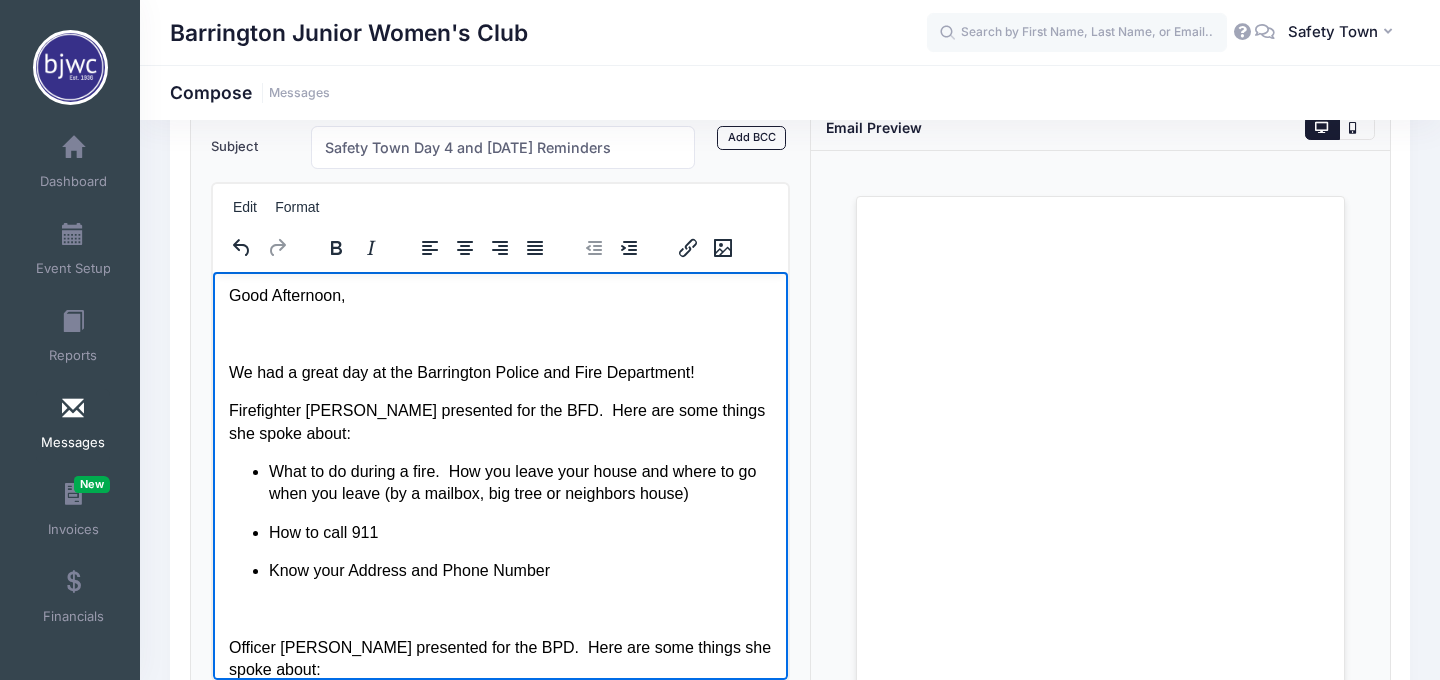 scroll, scrollTop: 0, scrollLeft: 0, axis: both 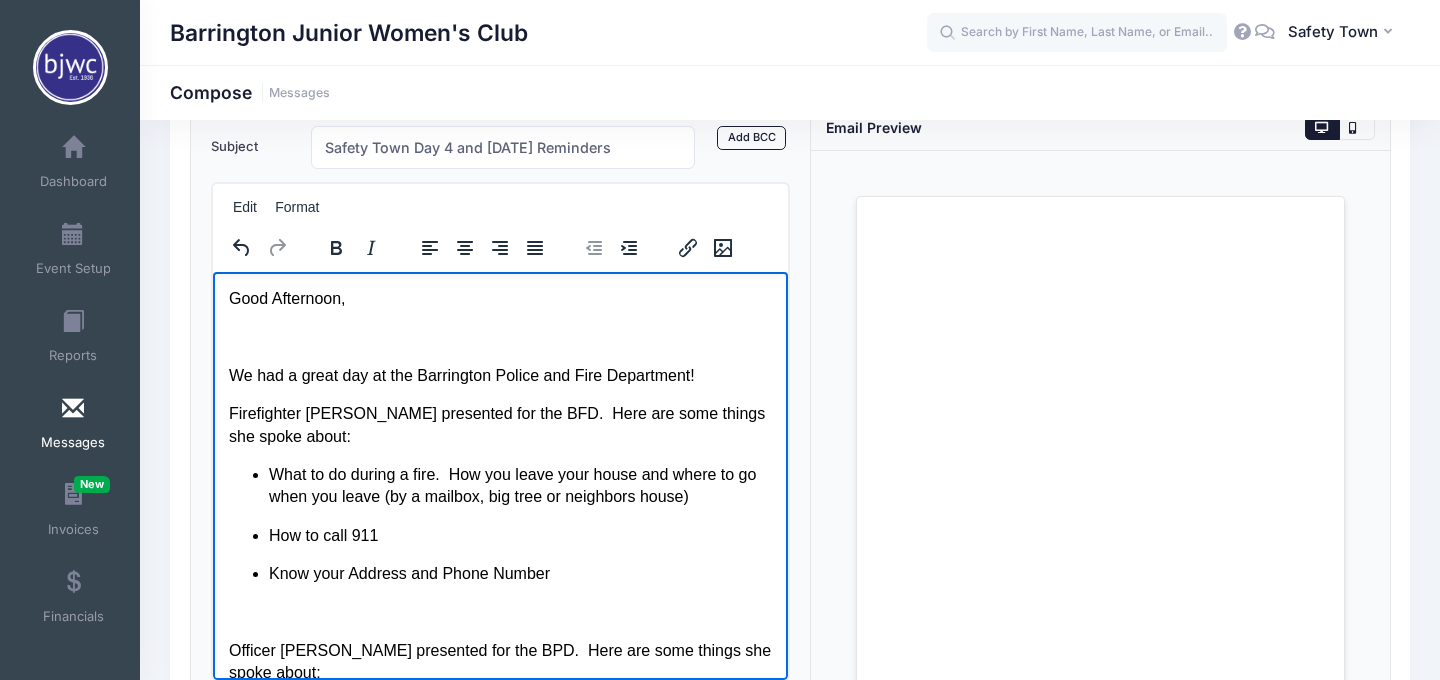 click at bounding box center [499, 336] 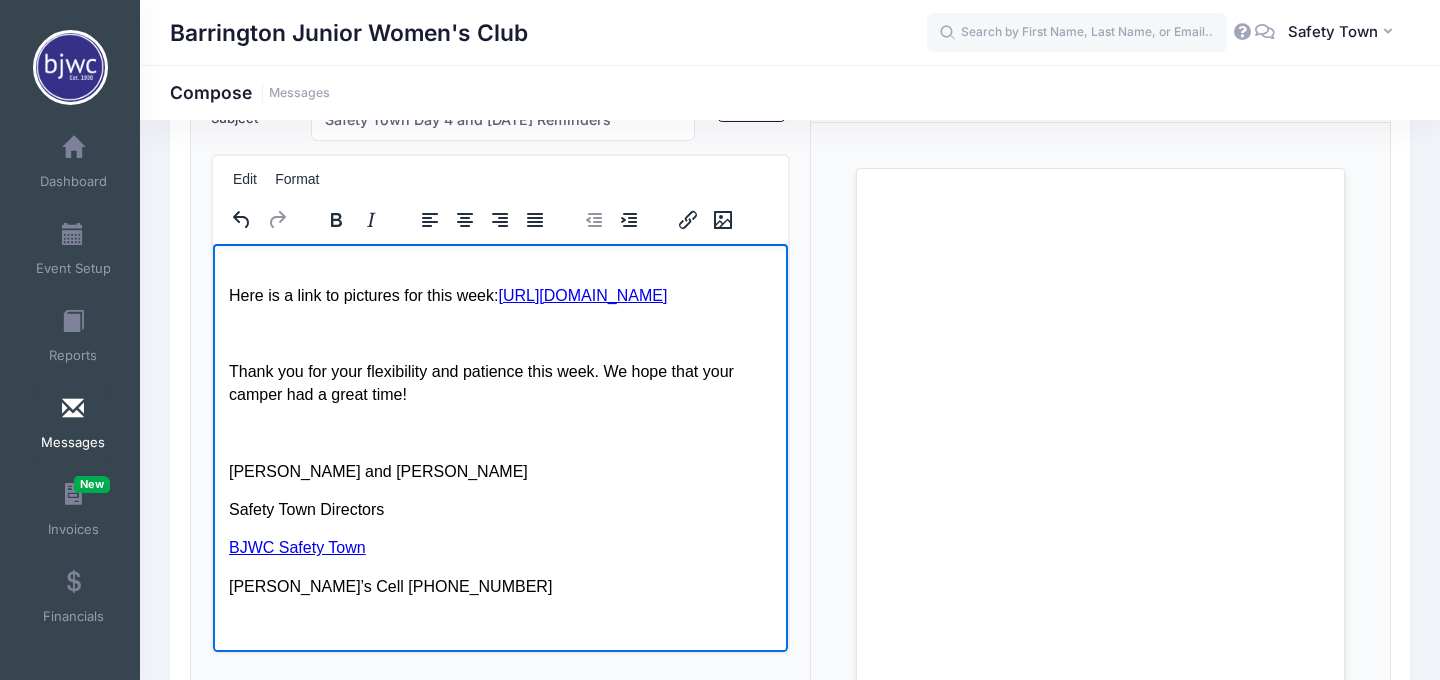 scroll, scrollTop: 372, scrollLeft: 0, axis: vertical 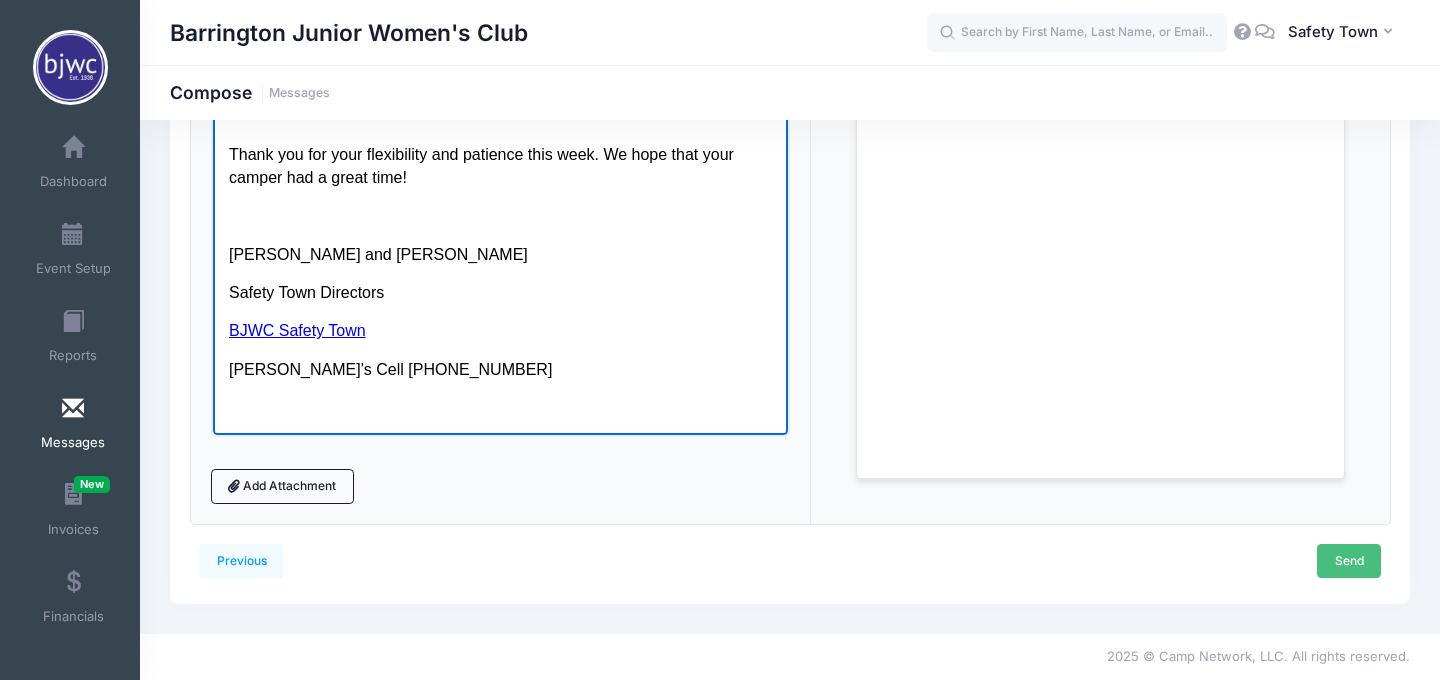 click on "Send" at bounding box center [1349, 561] 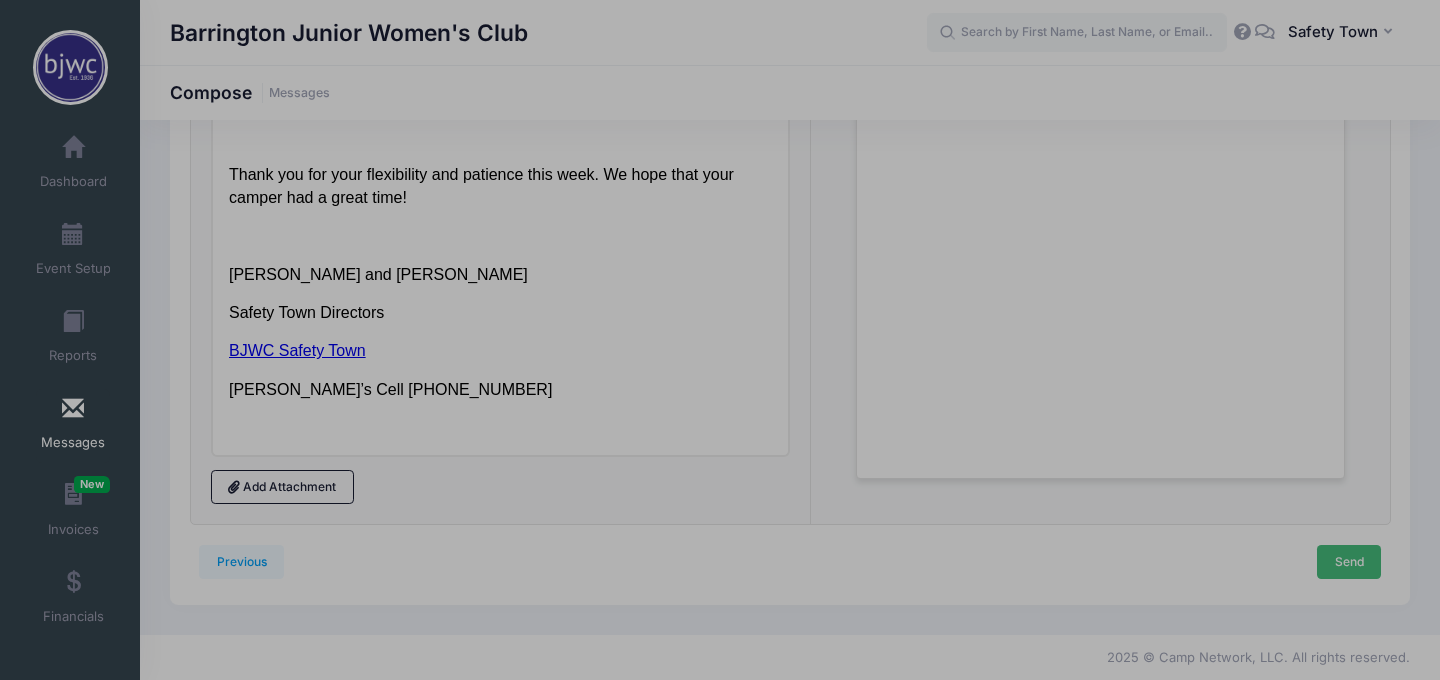 scroll, scrollTop: 0, scrollLeft: 0, axis: both 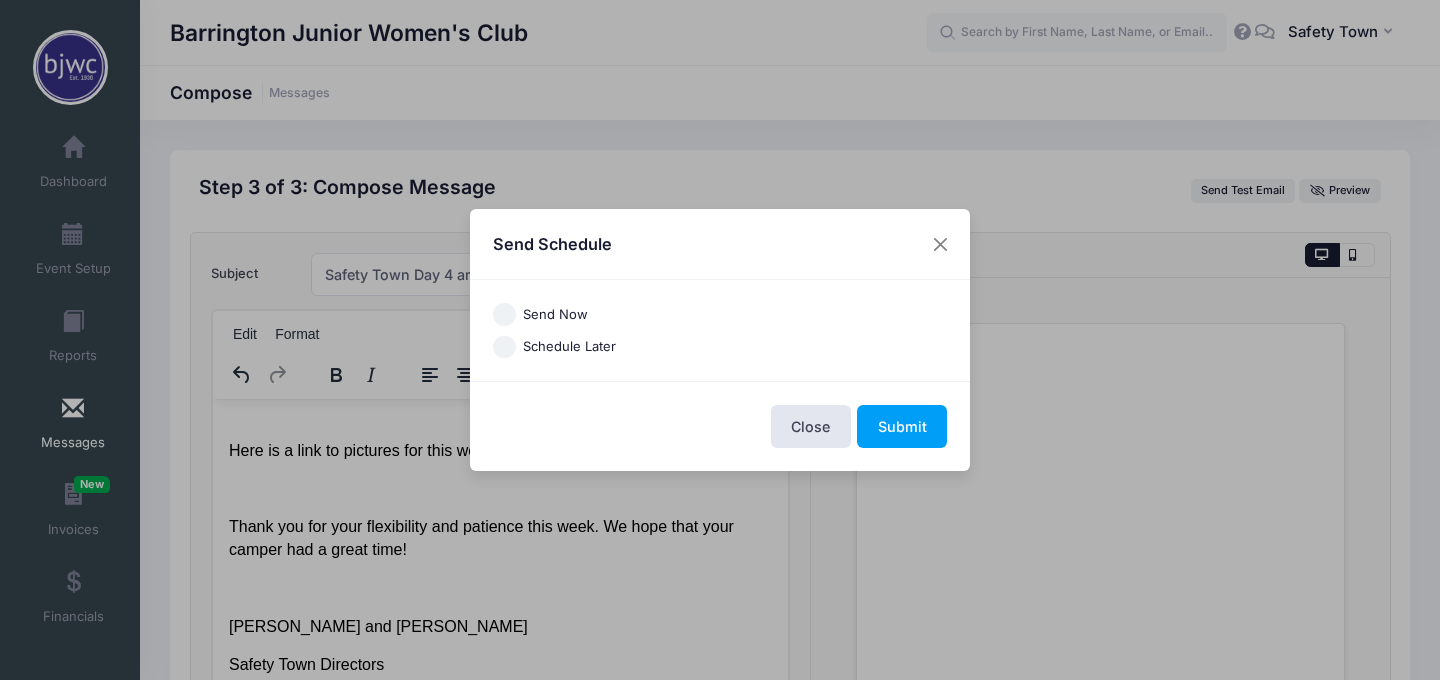 click on "Send Now" at bounding box center [555, 315] 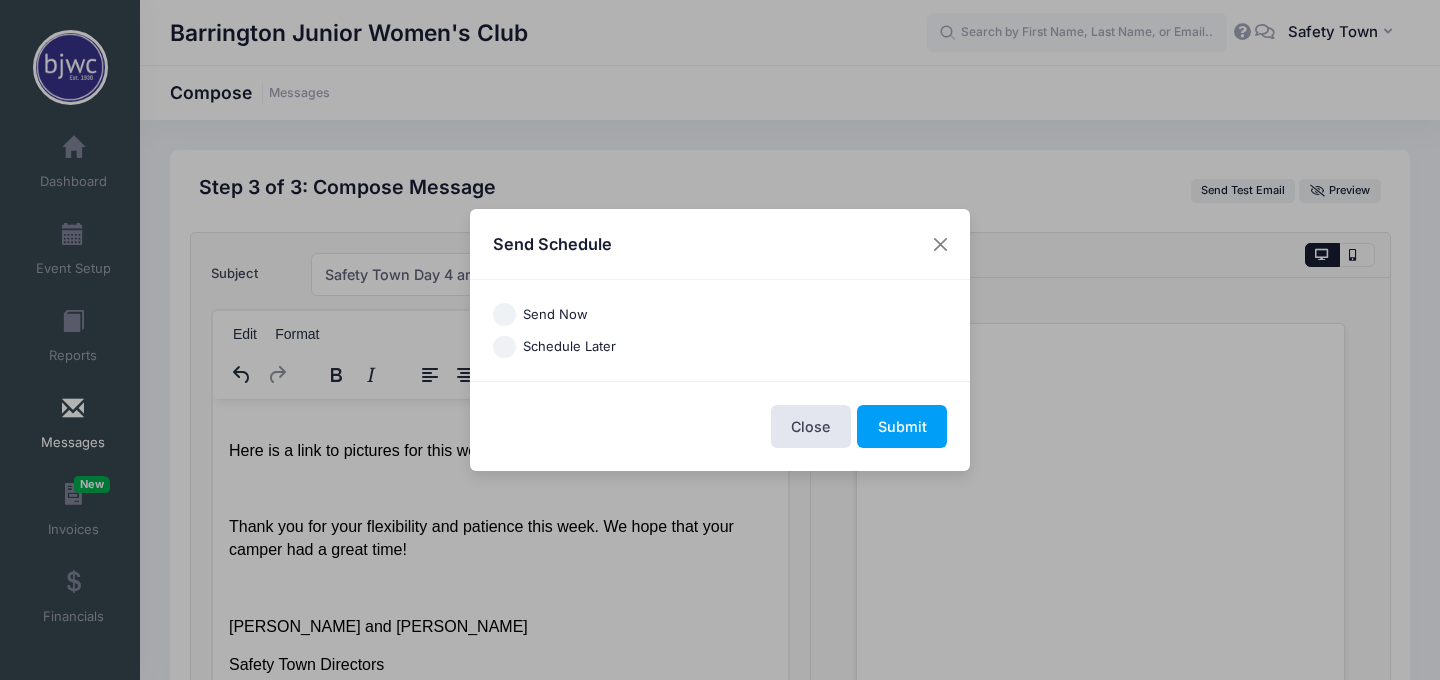 click on "Send Now" at bounding box center (504, 314) 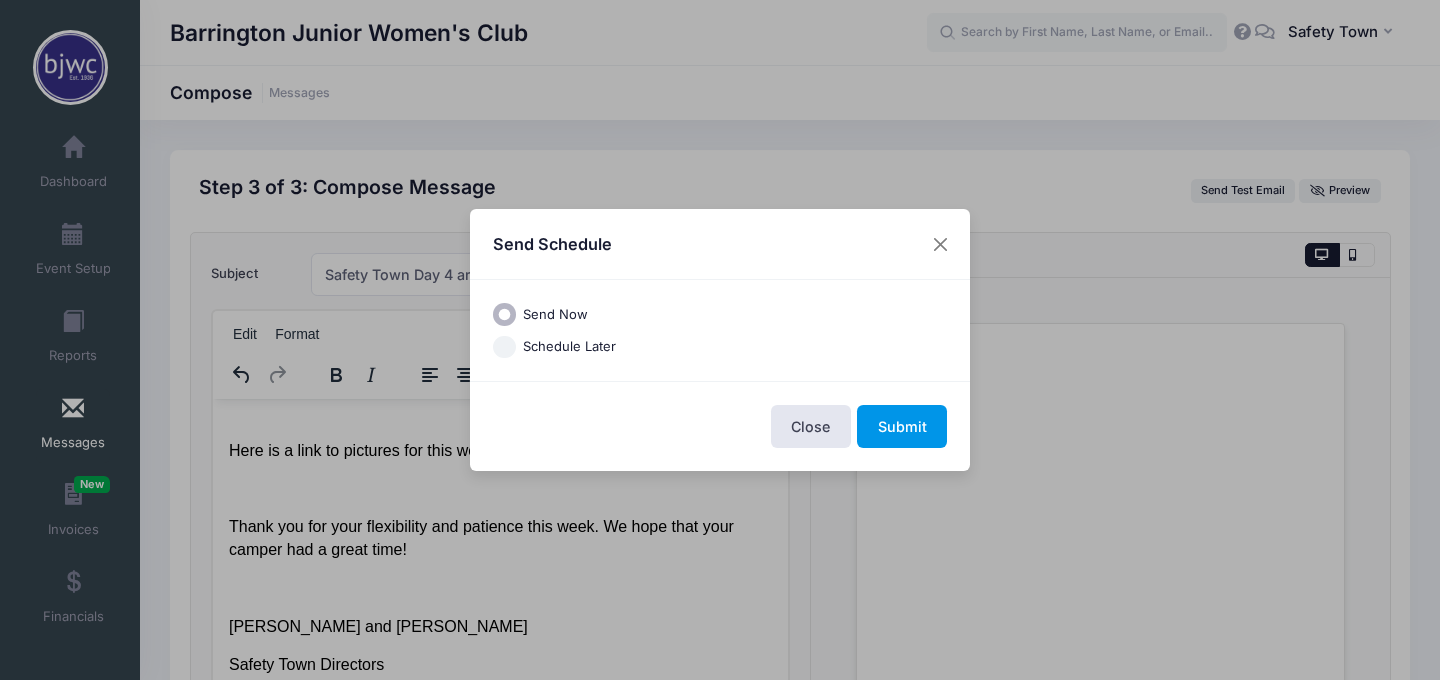 click on "Submit" at bounding box center [902, 426] 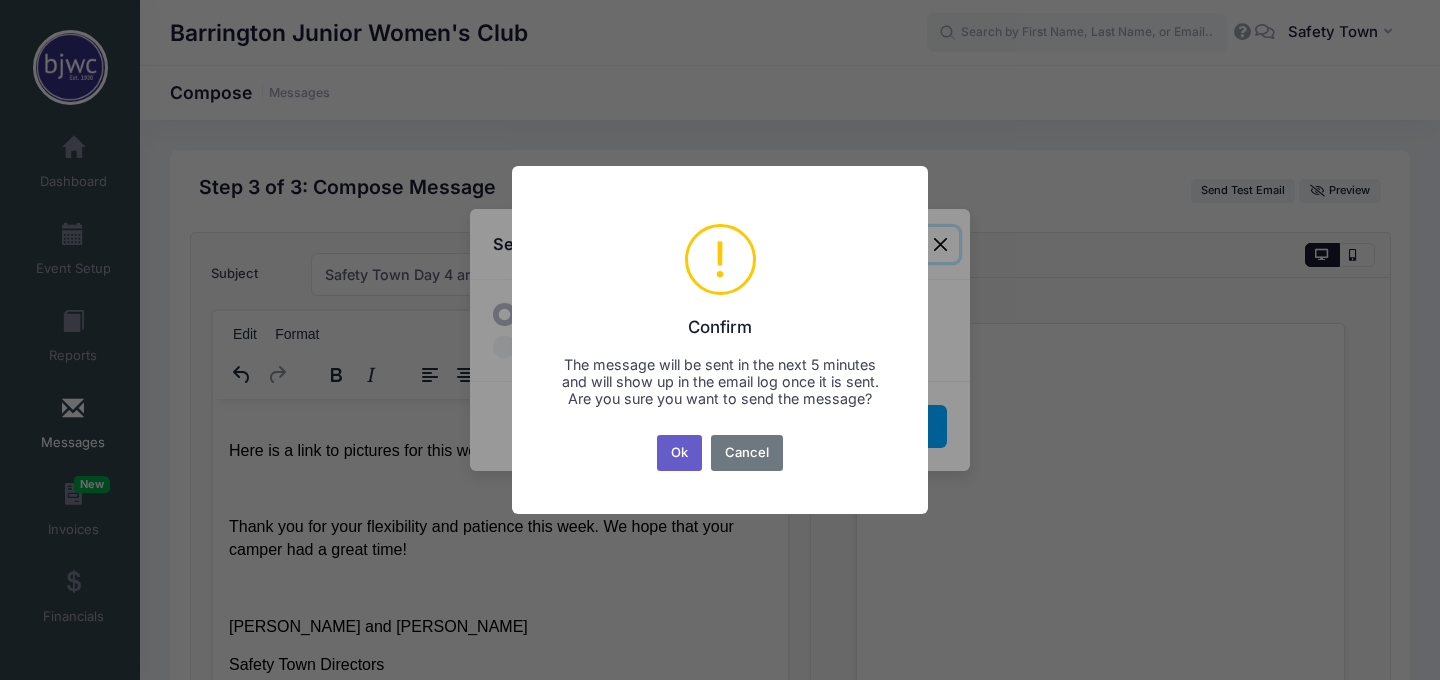 click on "Ok" at bounding box center (680, 453) 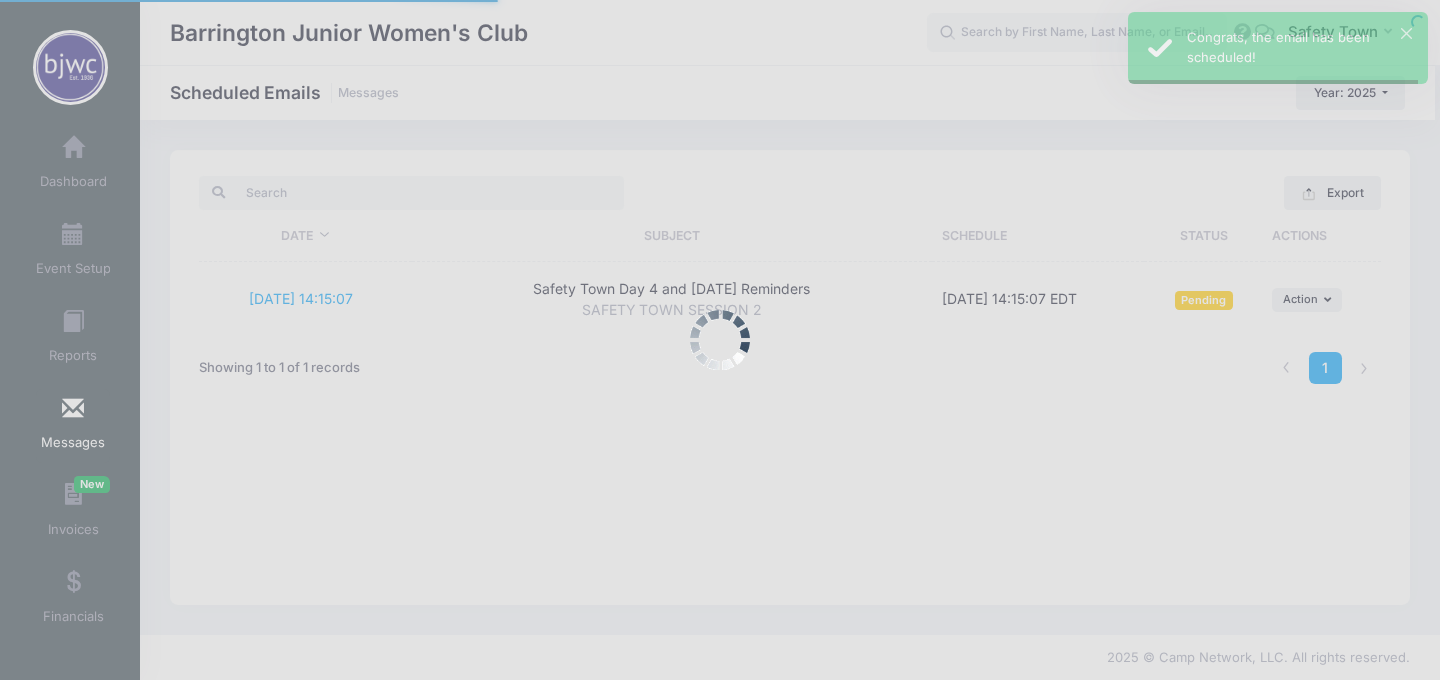 scroll, scrollTop: 0, scrollLeft: 0, axis: both 